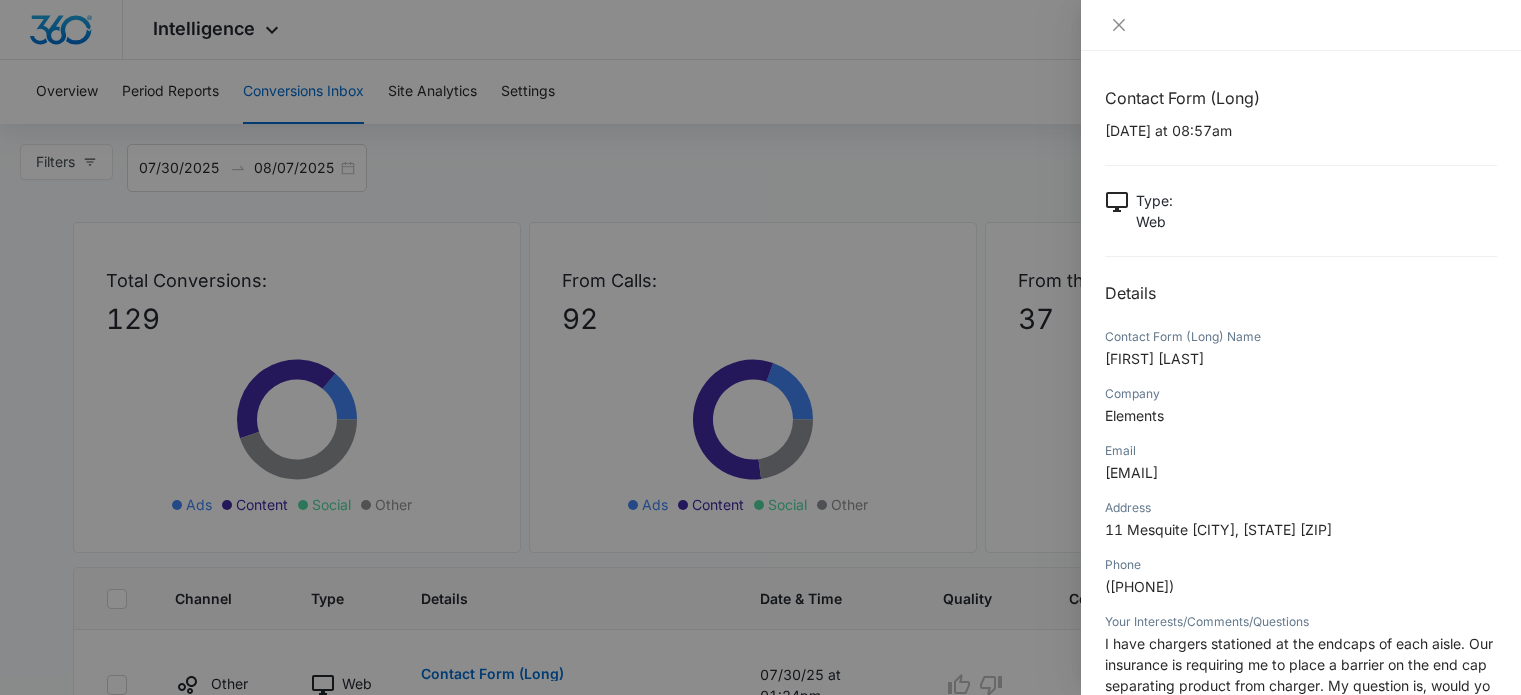 scroll, scrollTop: 1234, scrollLeft: 0, axis: vertical 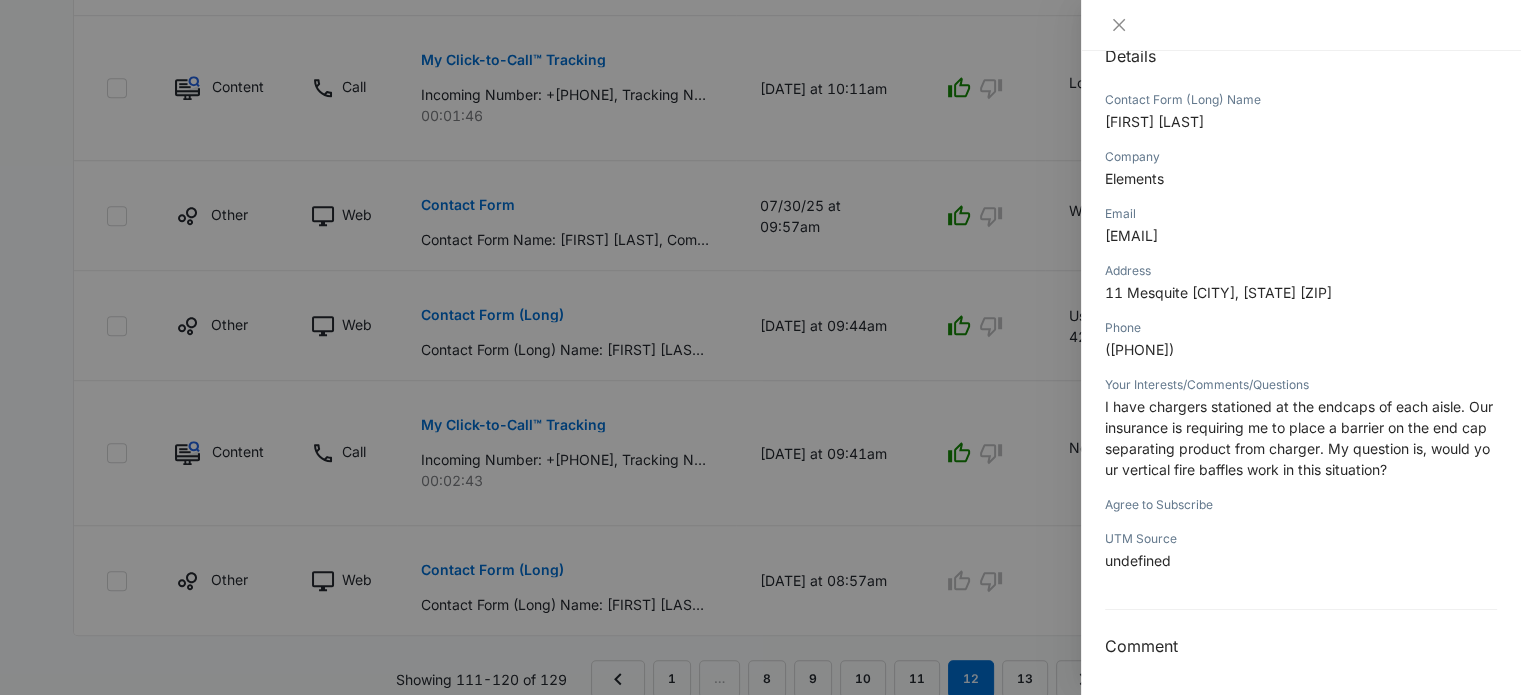 click on "I have chargers stationed at the endcaps of each aisle. Our insurance is requiring me to place a barrier on the end cap separating product from charger. My question is, would your vertical fire baffles work in this situation?" at bounding box center [1299, 438] 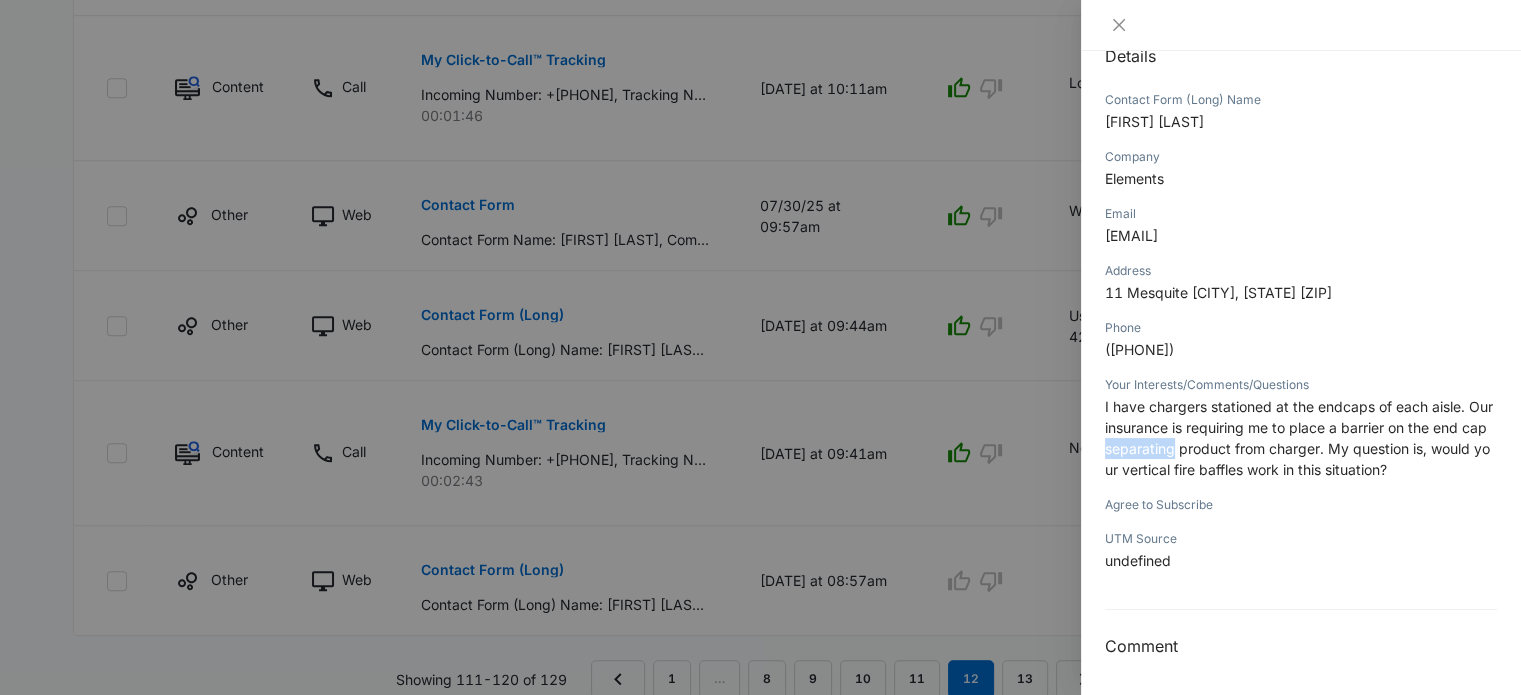 click on "I have chargers stationed at the endcaps of each aisle. Our insurance is requiring me to place a barrier on the end cap separating product from charger. My question is, would your vertical fire baffles work in this situation?" at bounding box center [1299, 438] 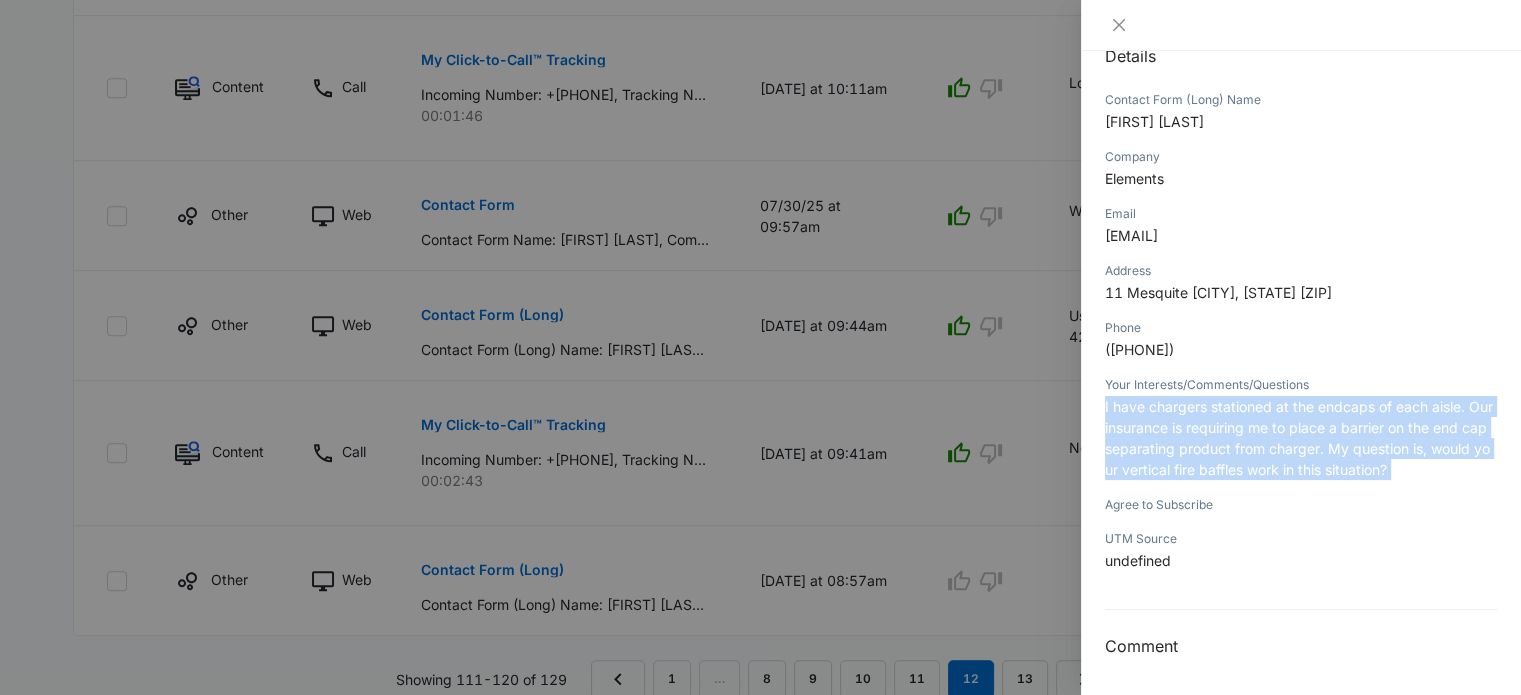click on "I have chargers stationed at the endcaps of each aisle. Our insurance is requiring me to place a barrier on the end cap separating product from charger. My question is, would your vertical fire baffles work in this situation?" at bounding box center [1299, 438] 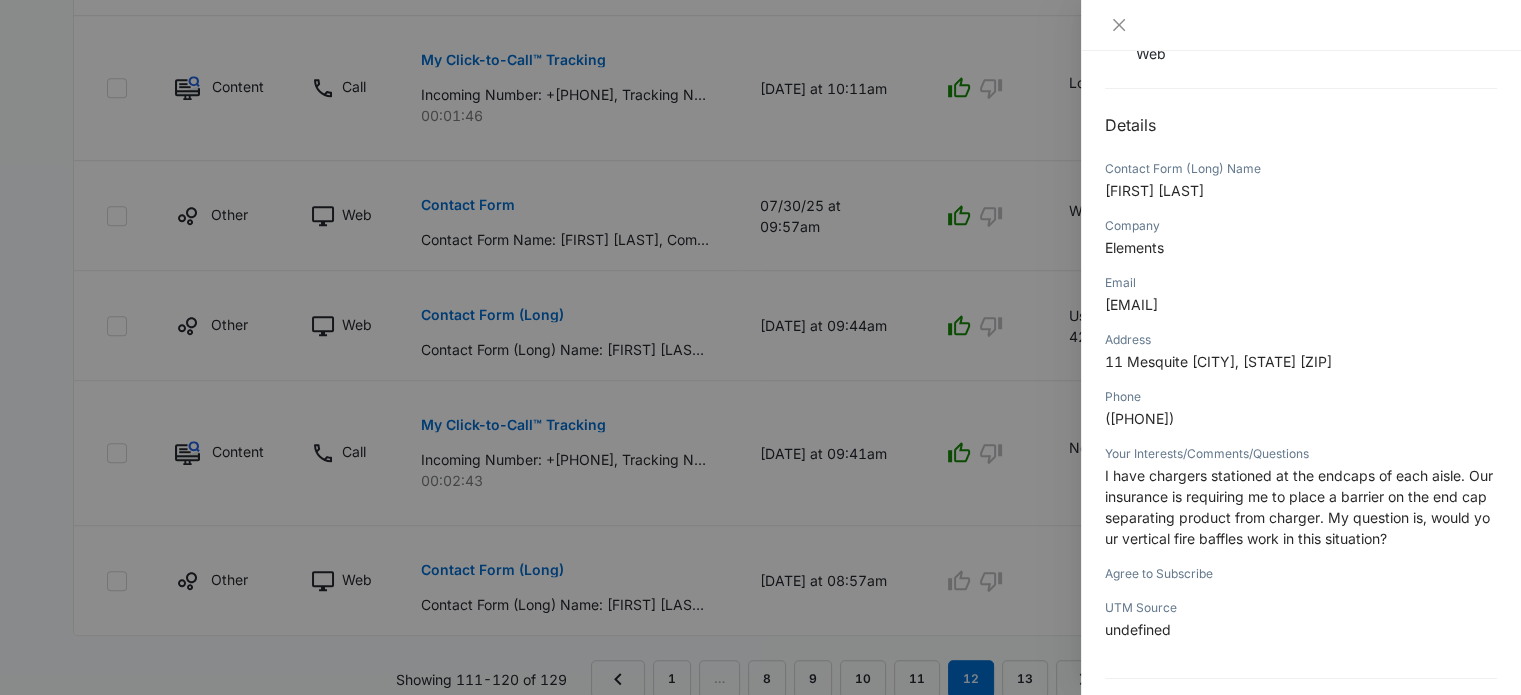 click at bounding box center (760, 347) 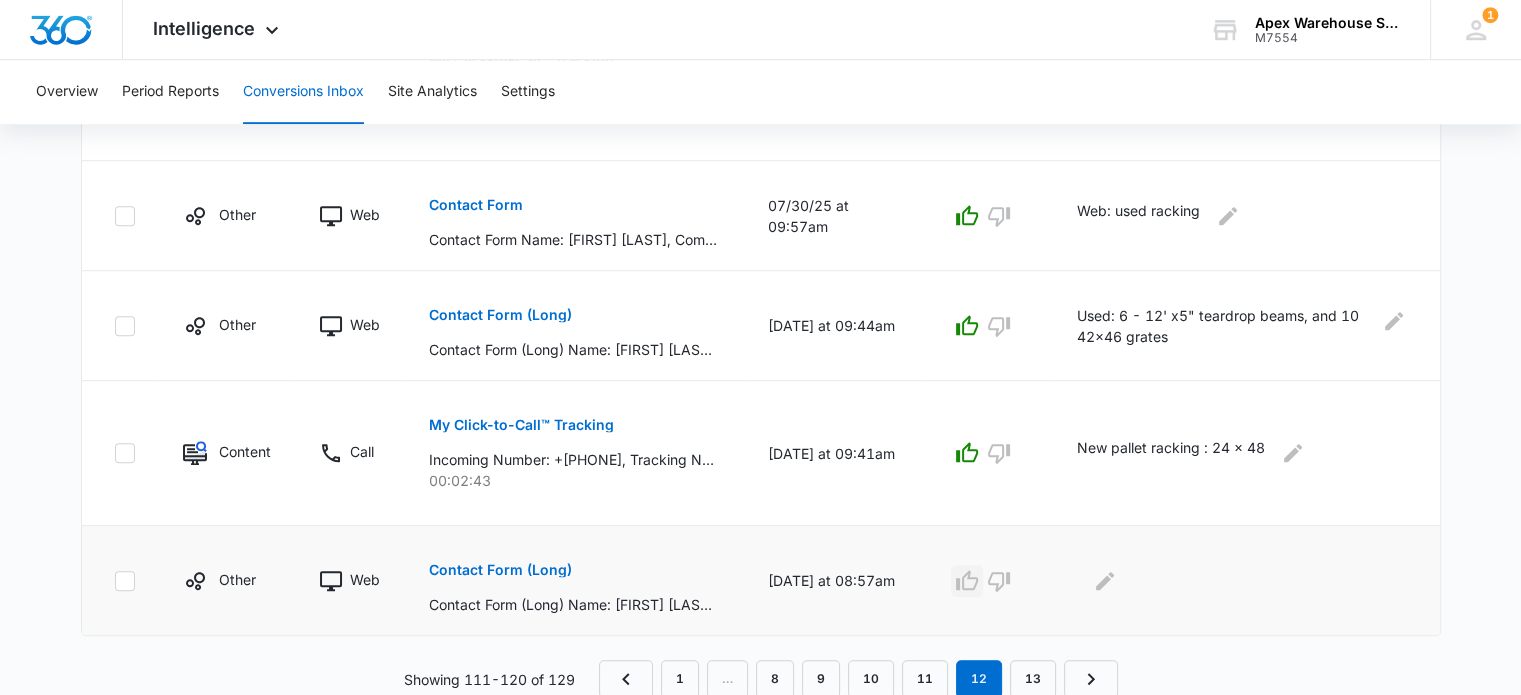 click 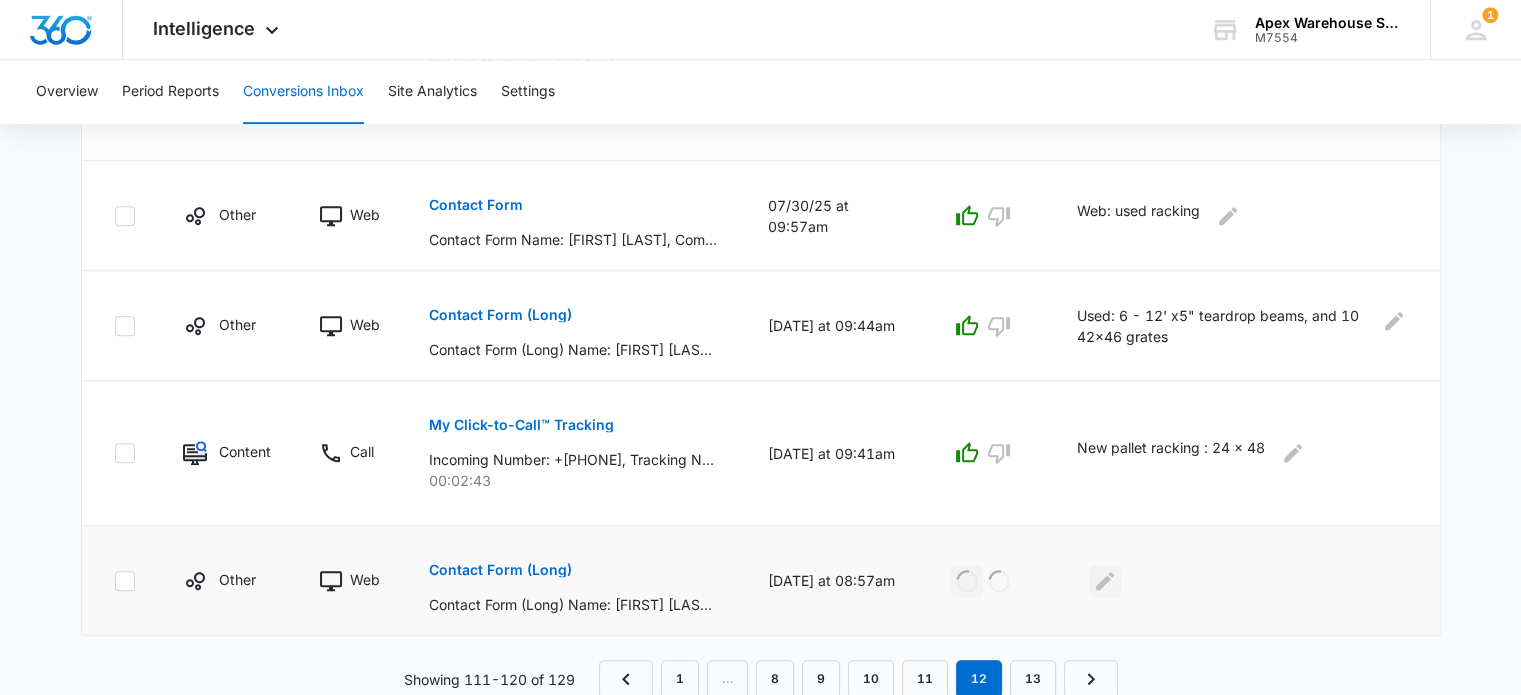 click 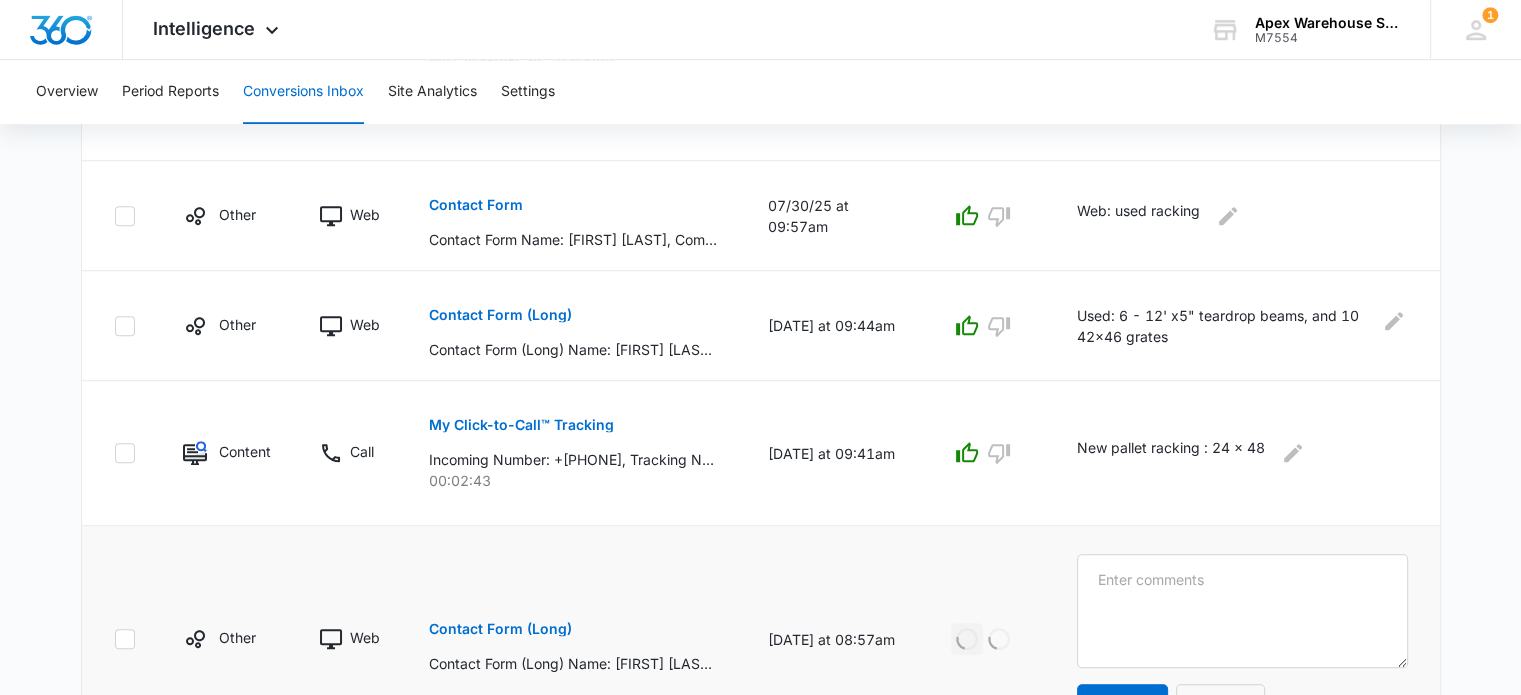 click at bounding box center (1242, 611) 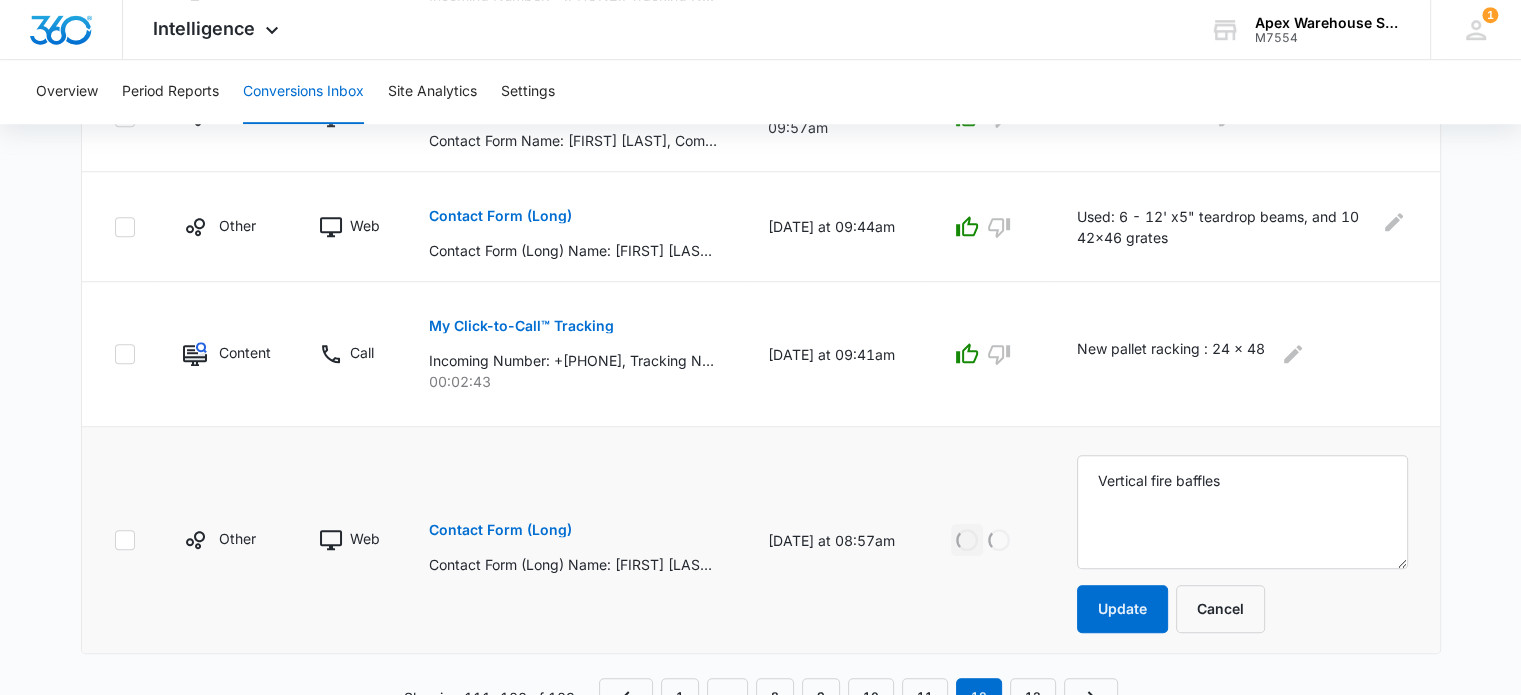 scroll, scrollTop: 1330, scrollLeft: 0, axis: vertical 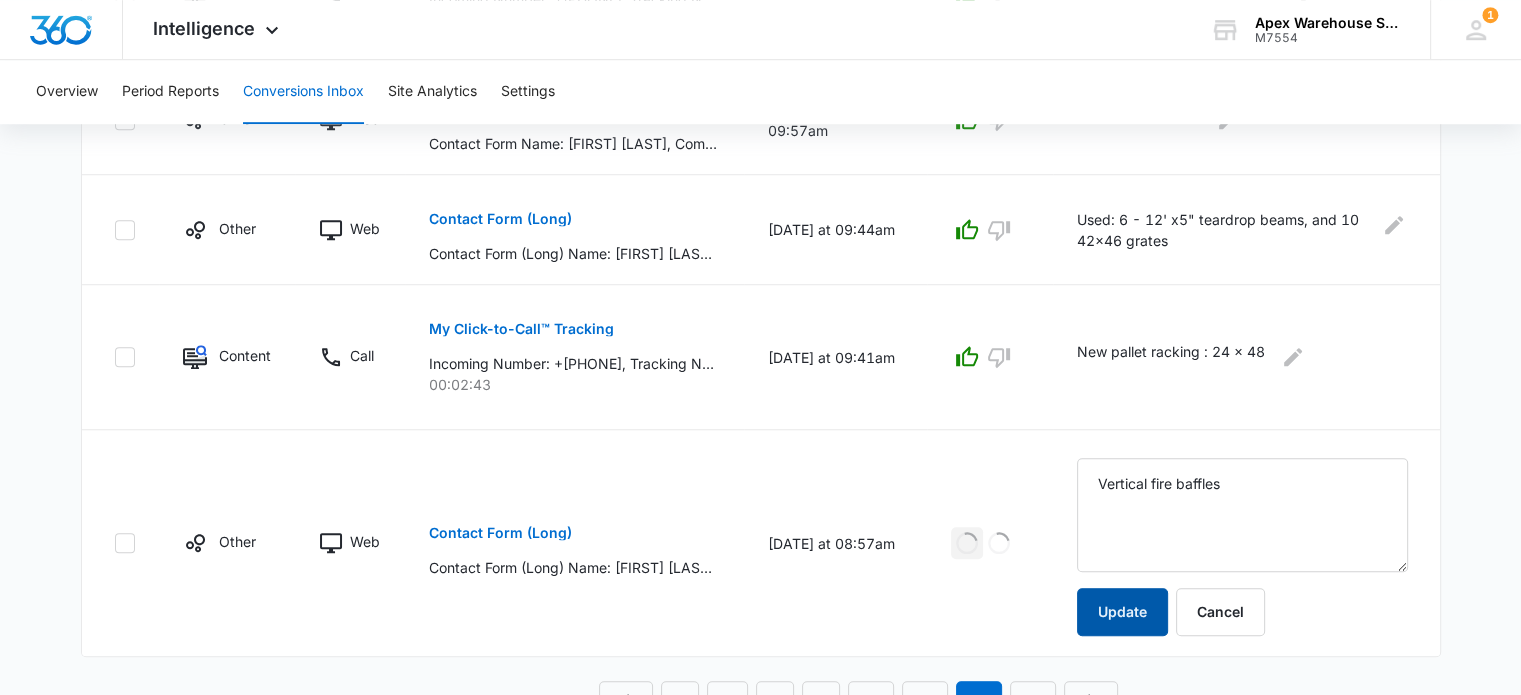 type on "Vertical fire baffles" 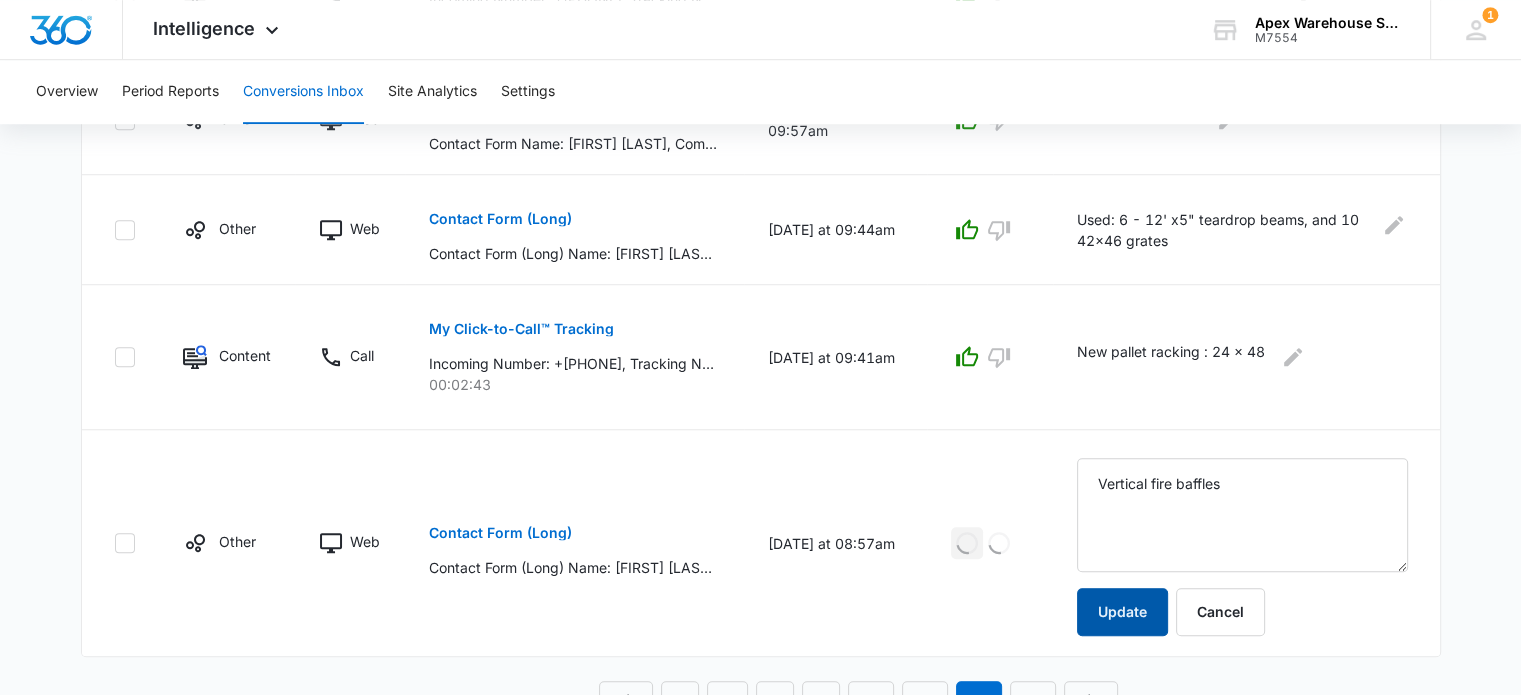 click on "Update" at bounding box center (1122, 612) 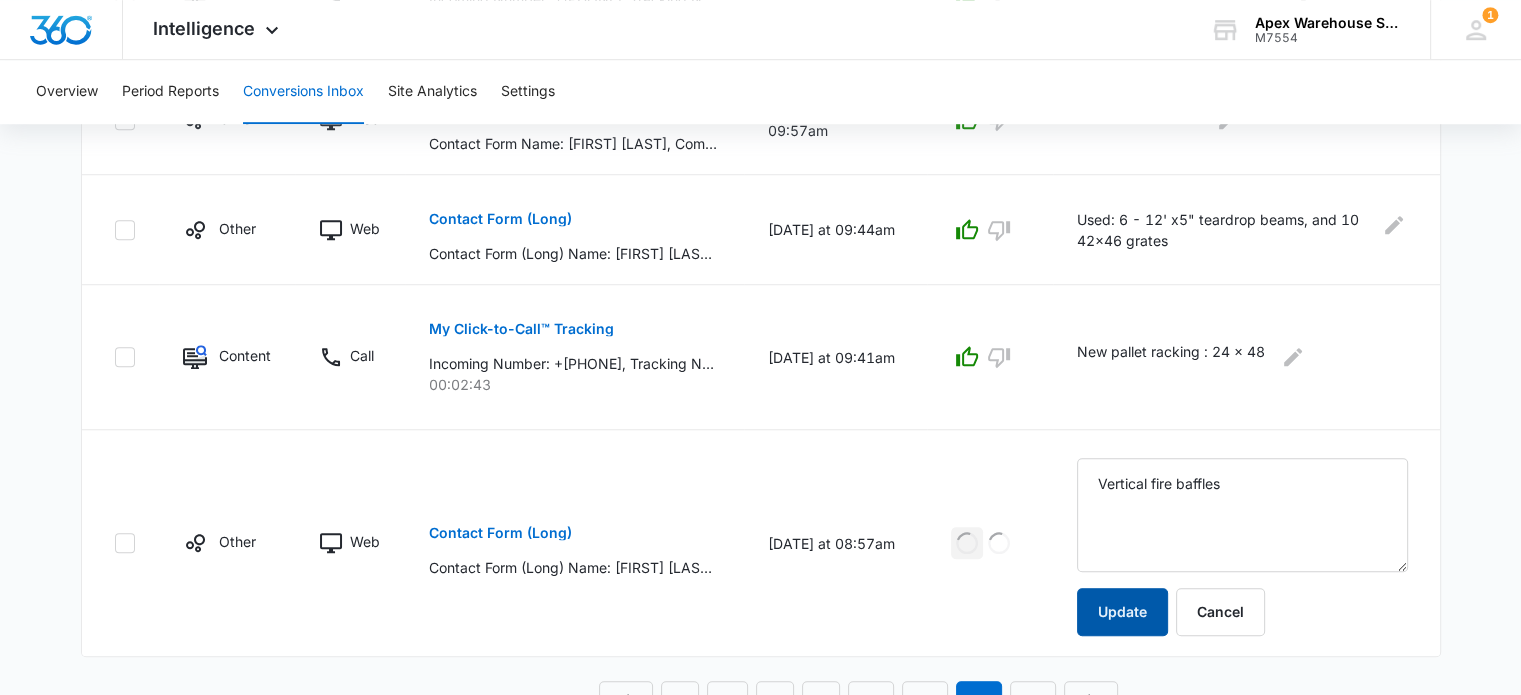 click on "Update" at bounding box center [1122, 612] 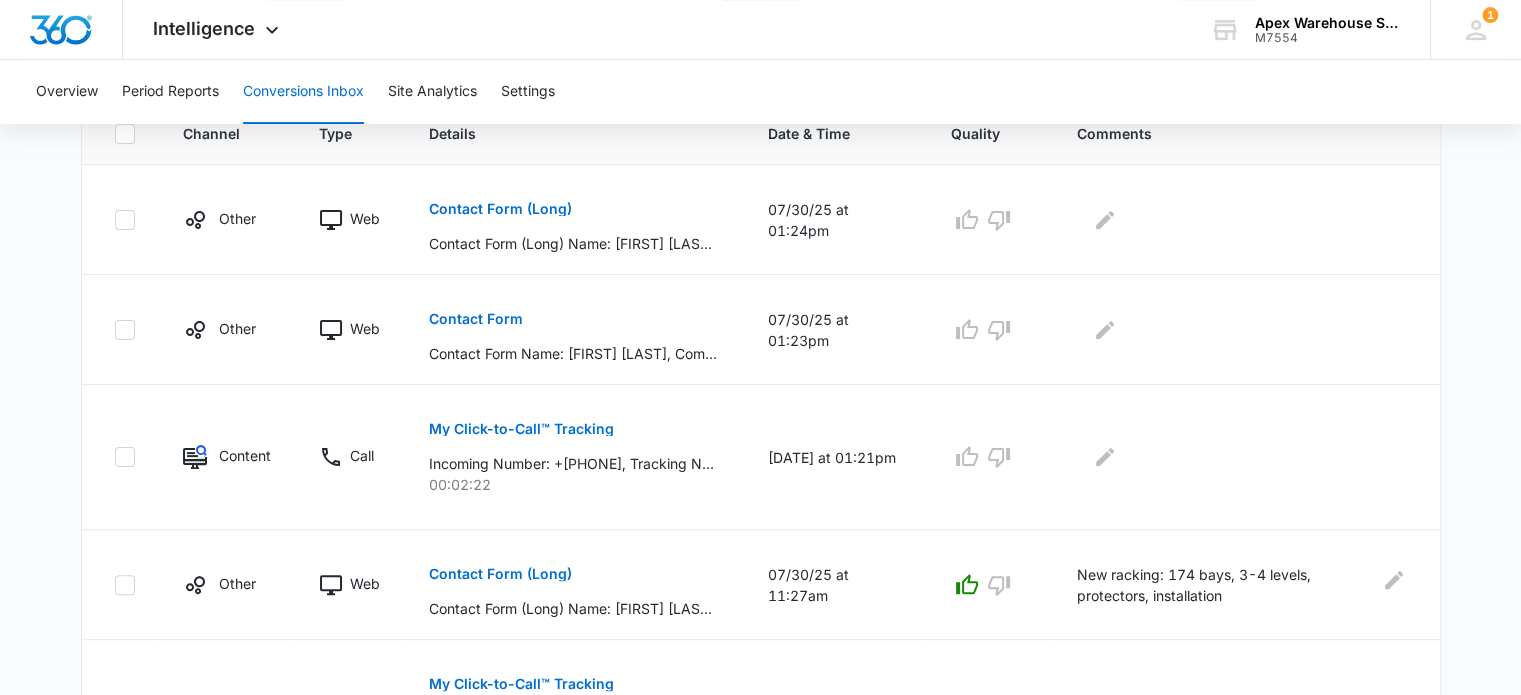 scroll, scrollTop: 461, scrollLeft: 0, axis: vertical 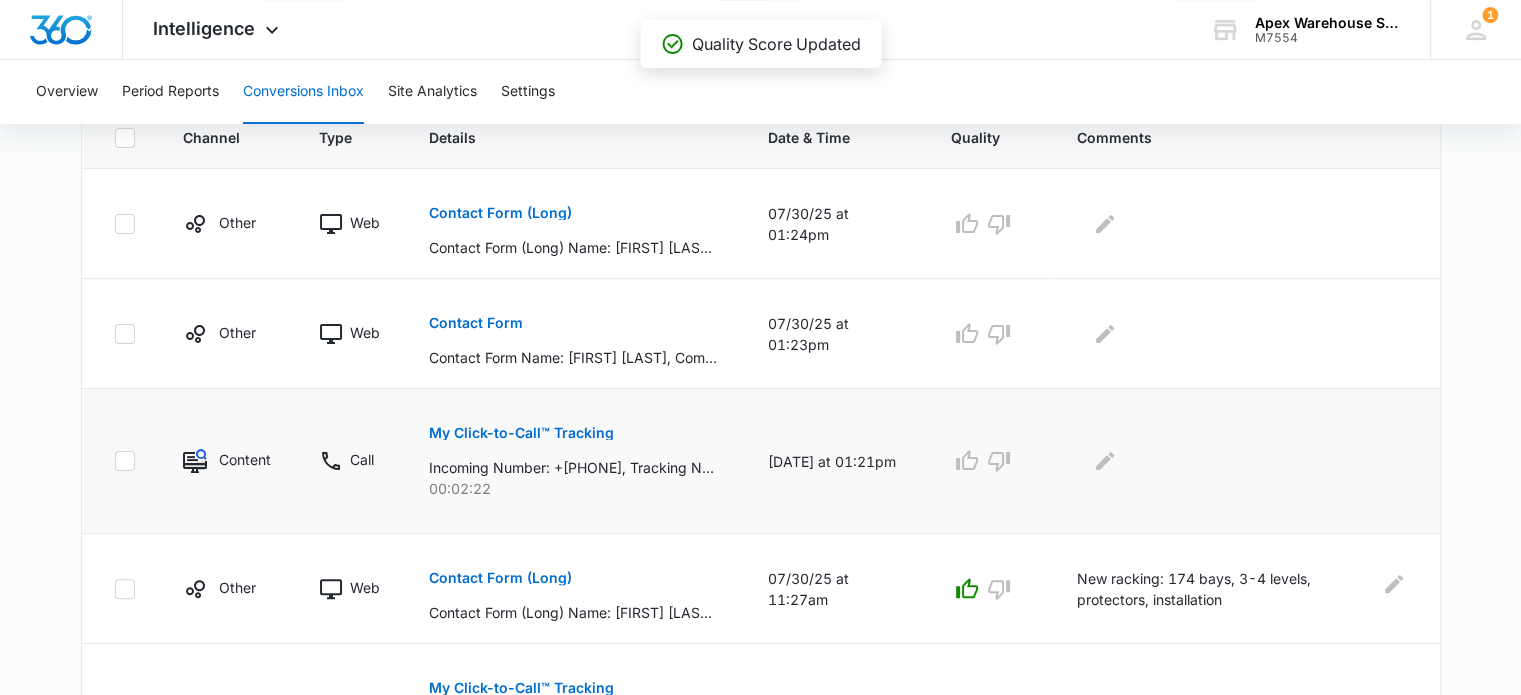 click on "My Click-to-Call™ Tracking" at bounding box center (521, 433) 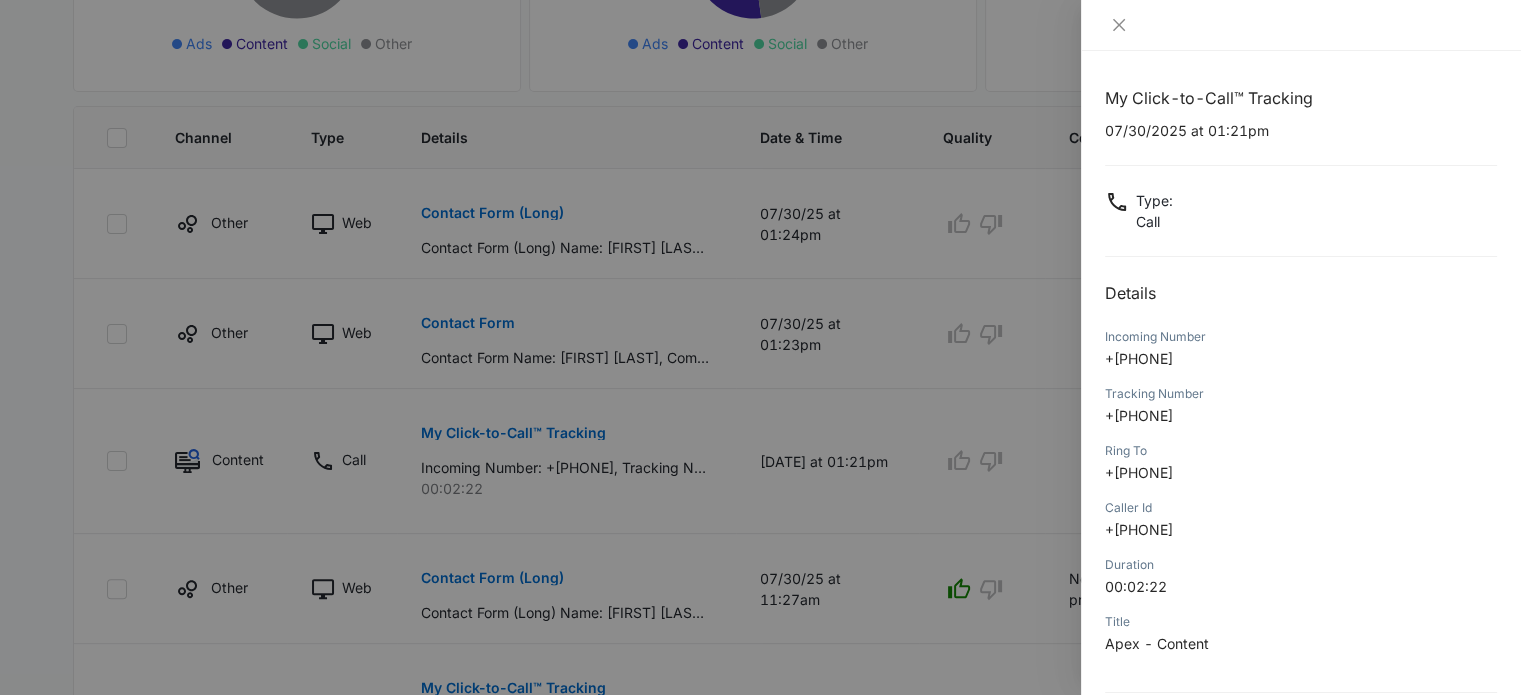 scroll, scrollTop: 192, scrollLeft: 0, axis: vertical 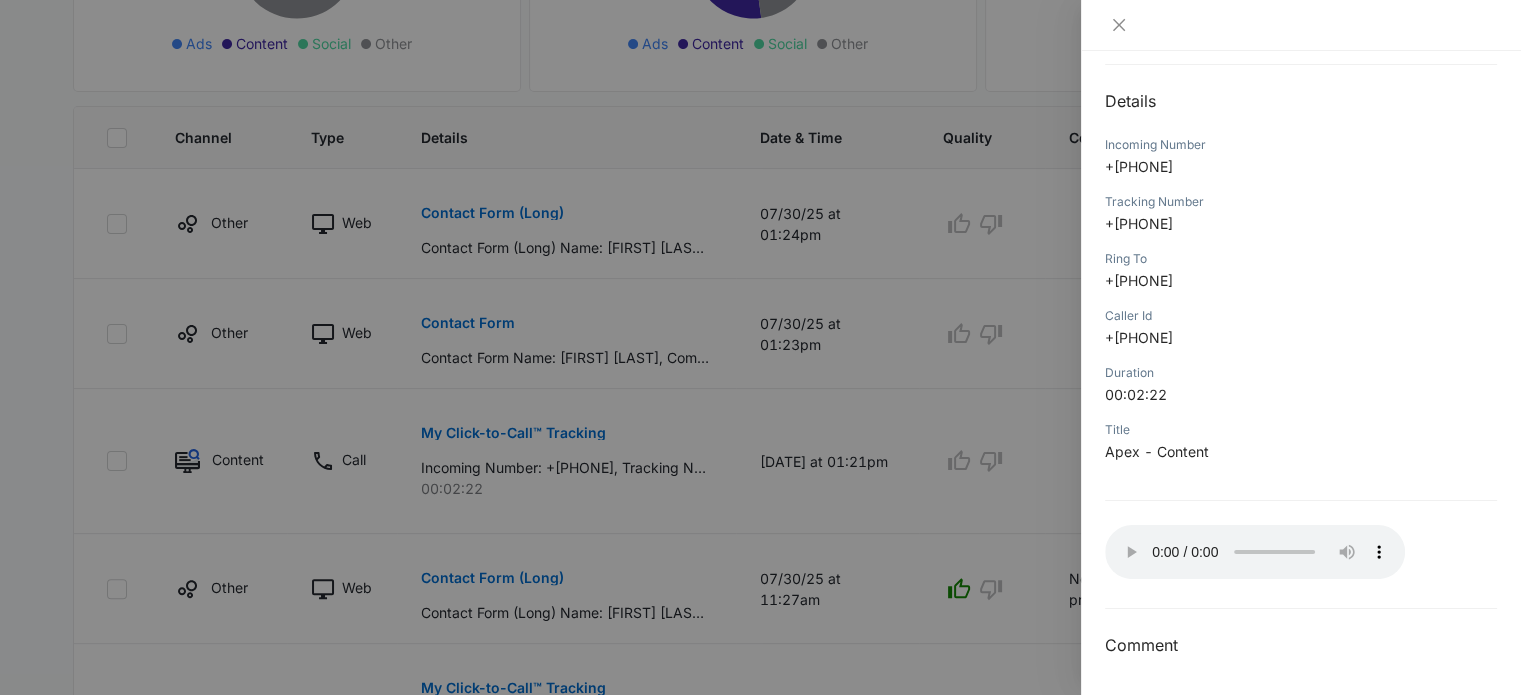 click at bounding box center [1301, 25] 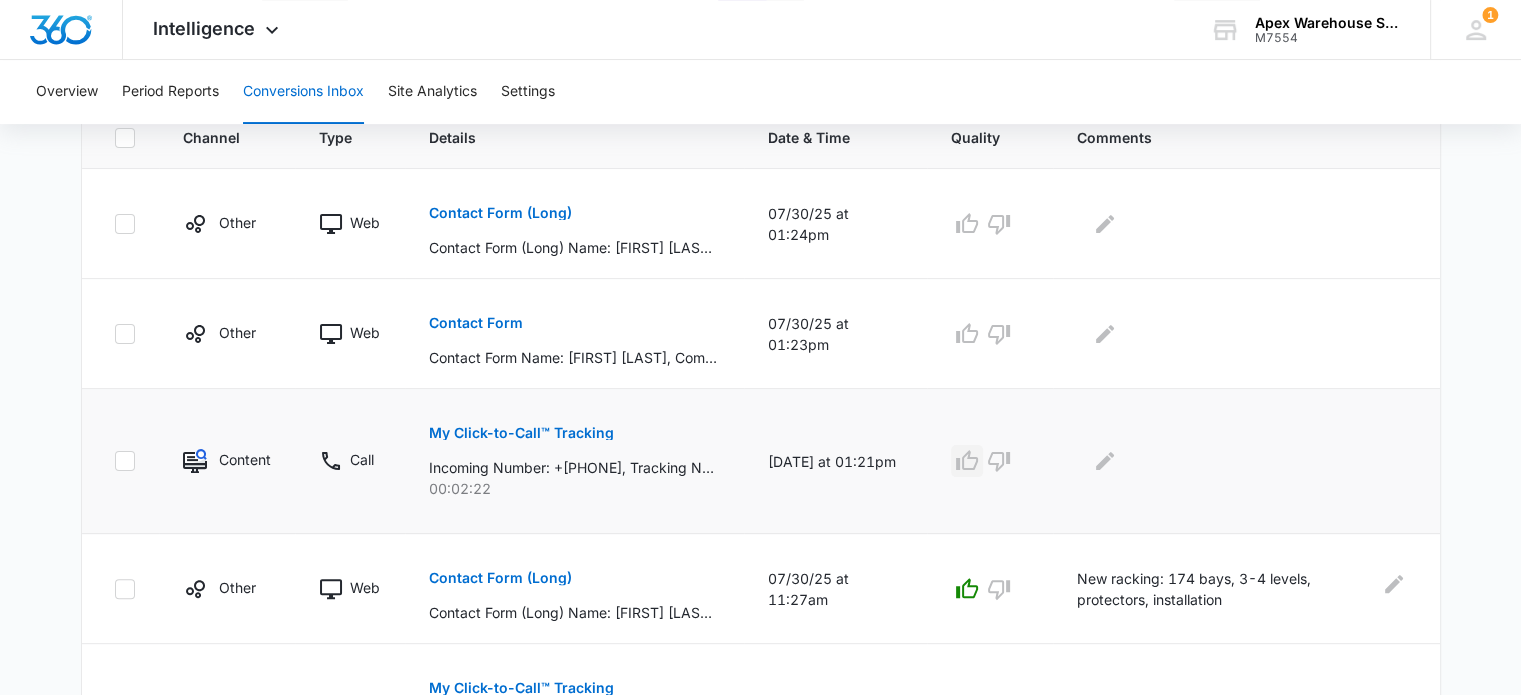 click 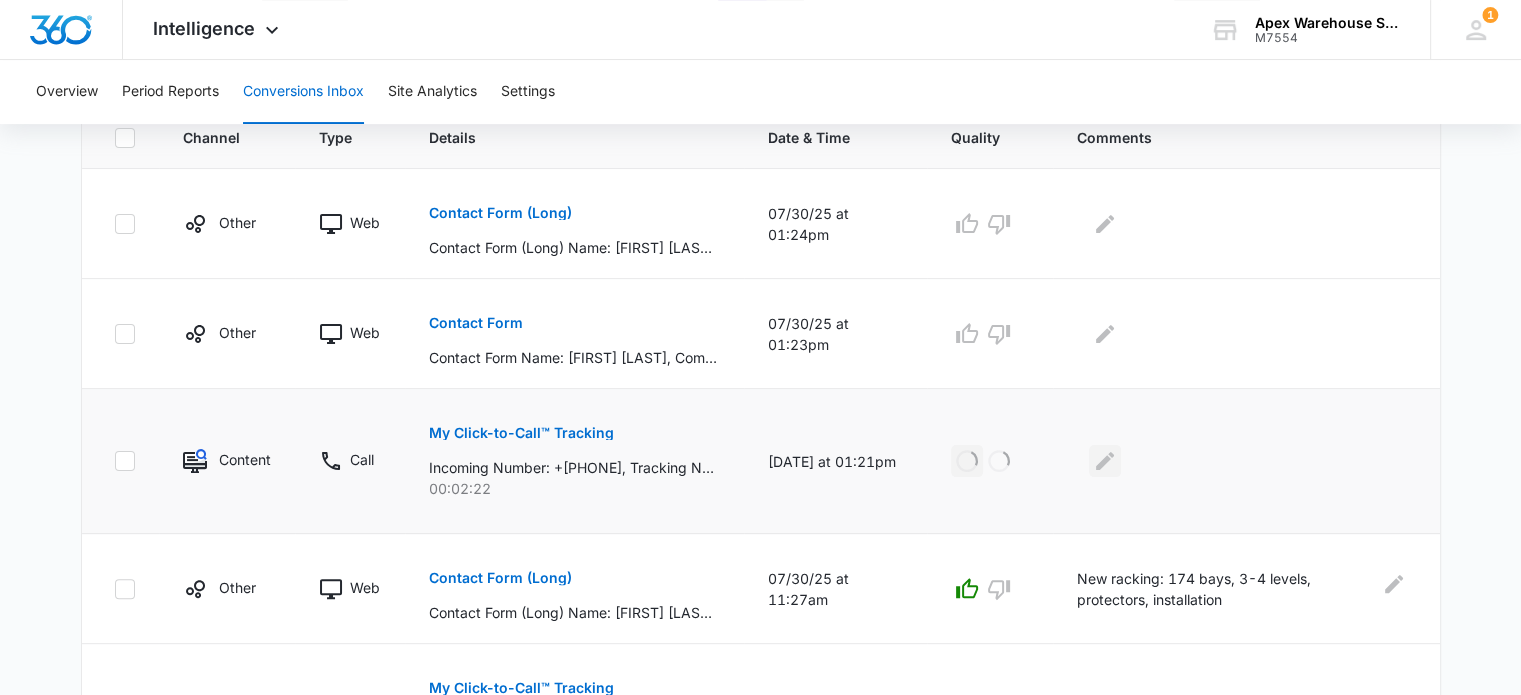 click 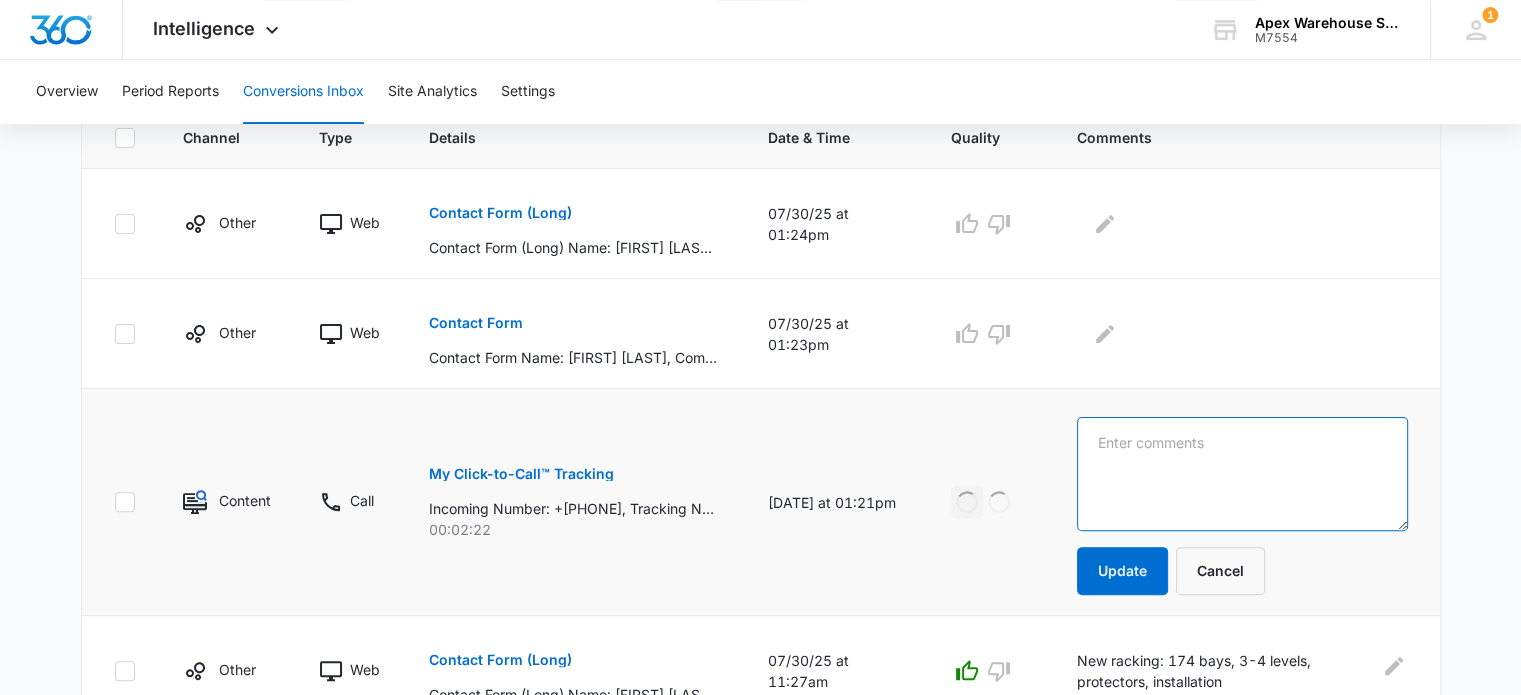 click at bounding box center (1242, 474) 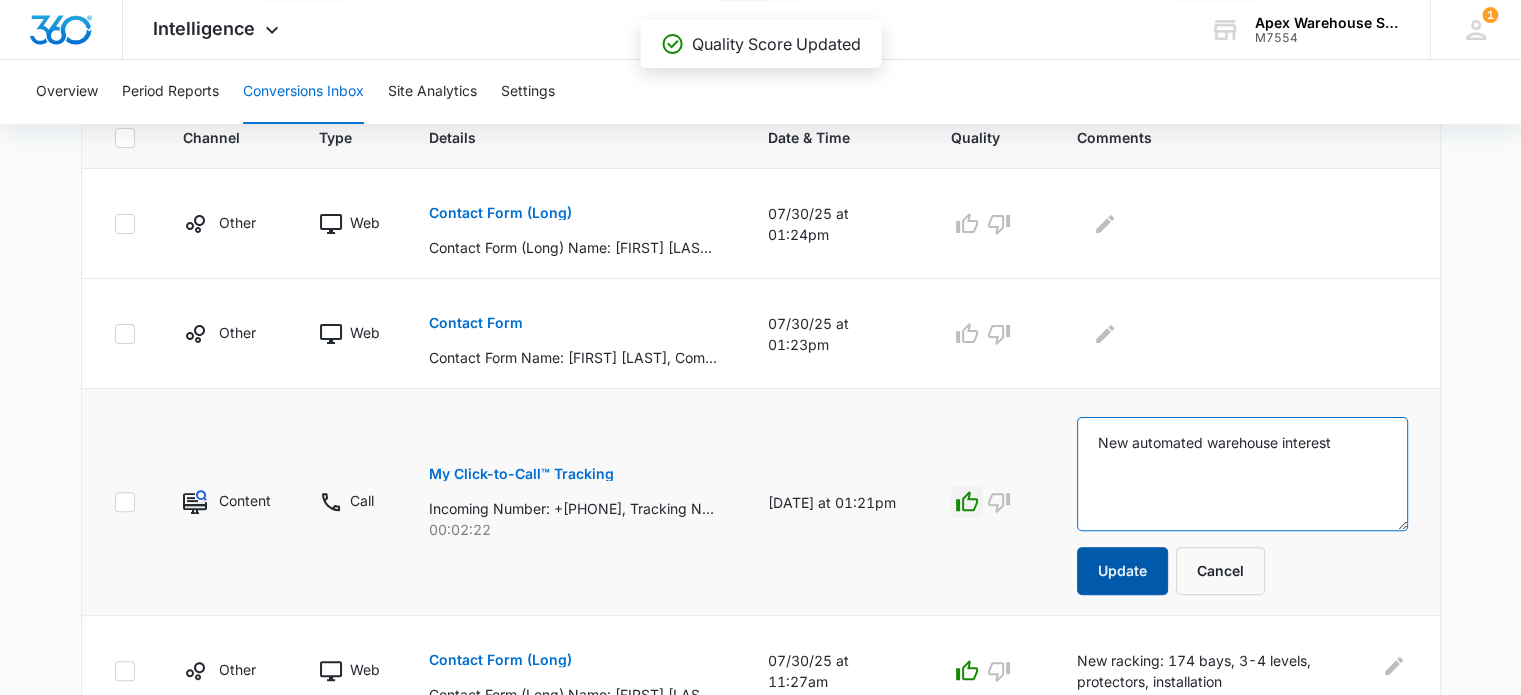 type on "New automated warehouse interest" 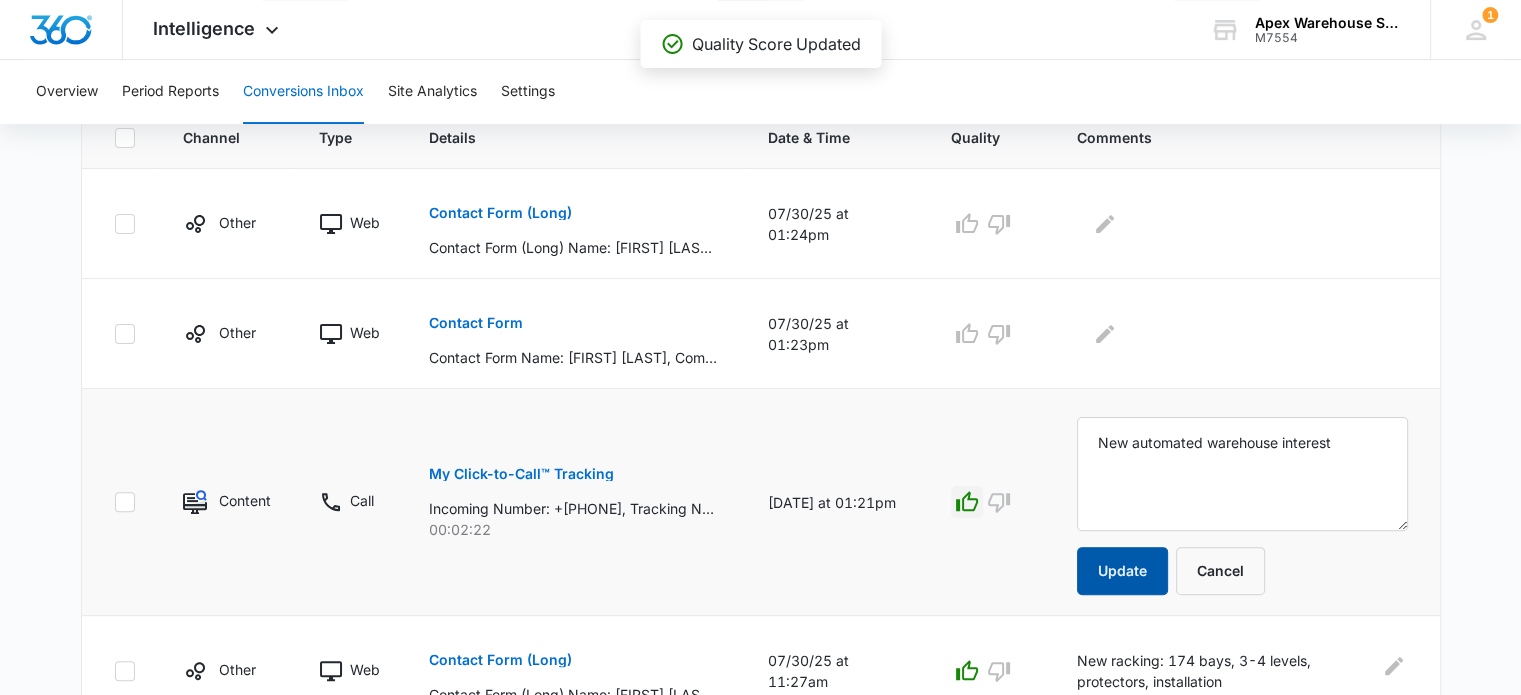 click on "Update" at bounding box center [1122, 571] 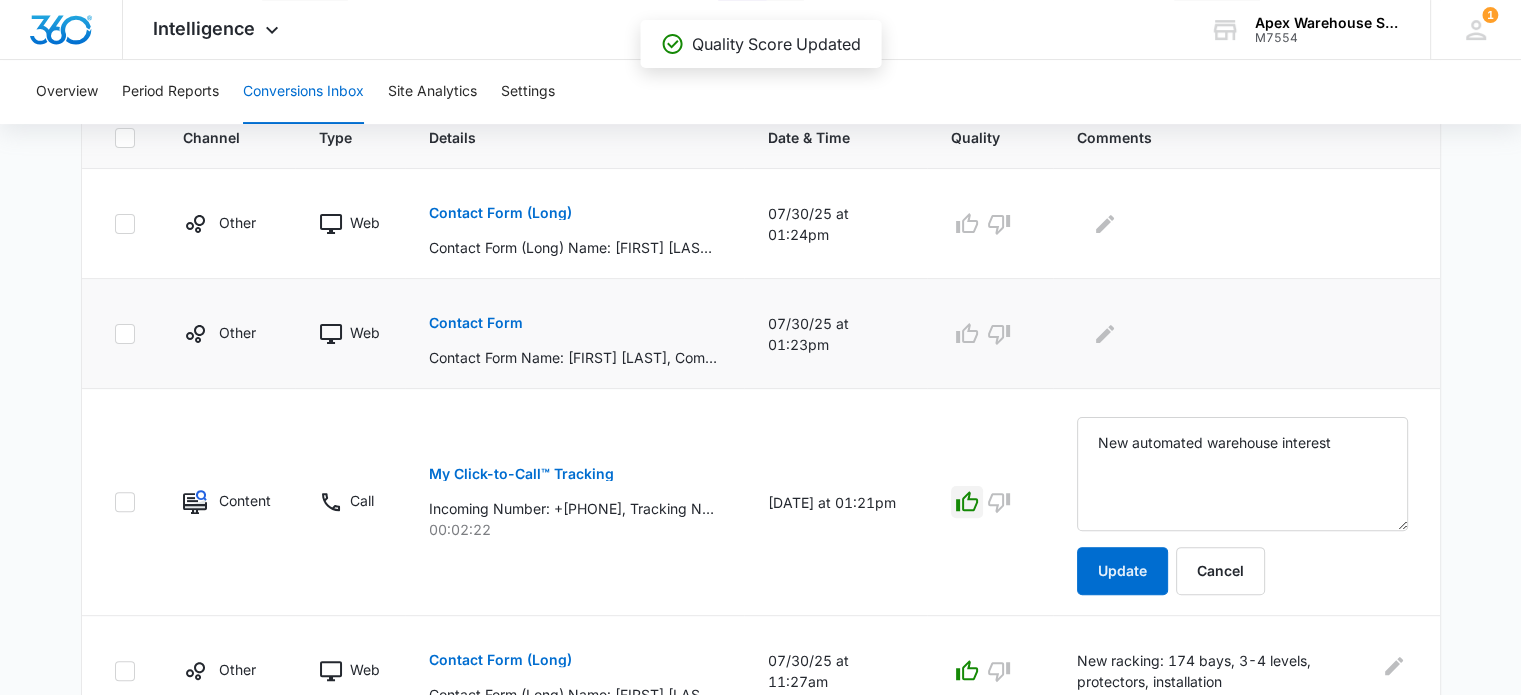 click on "Contact Form" at bounding box center (476, 323) 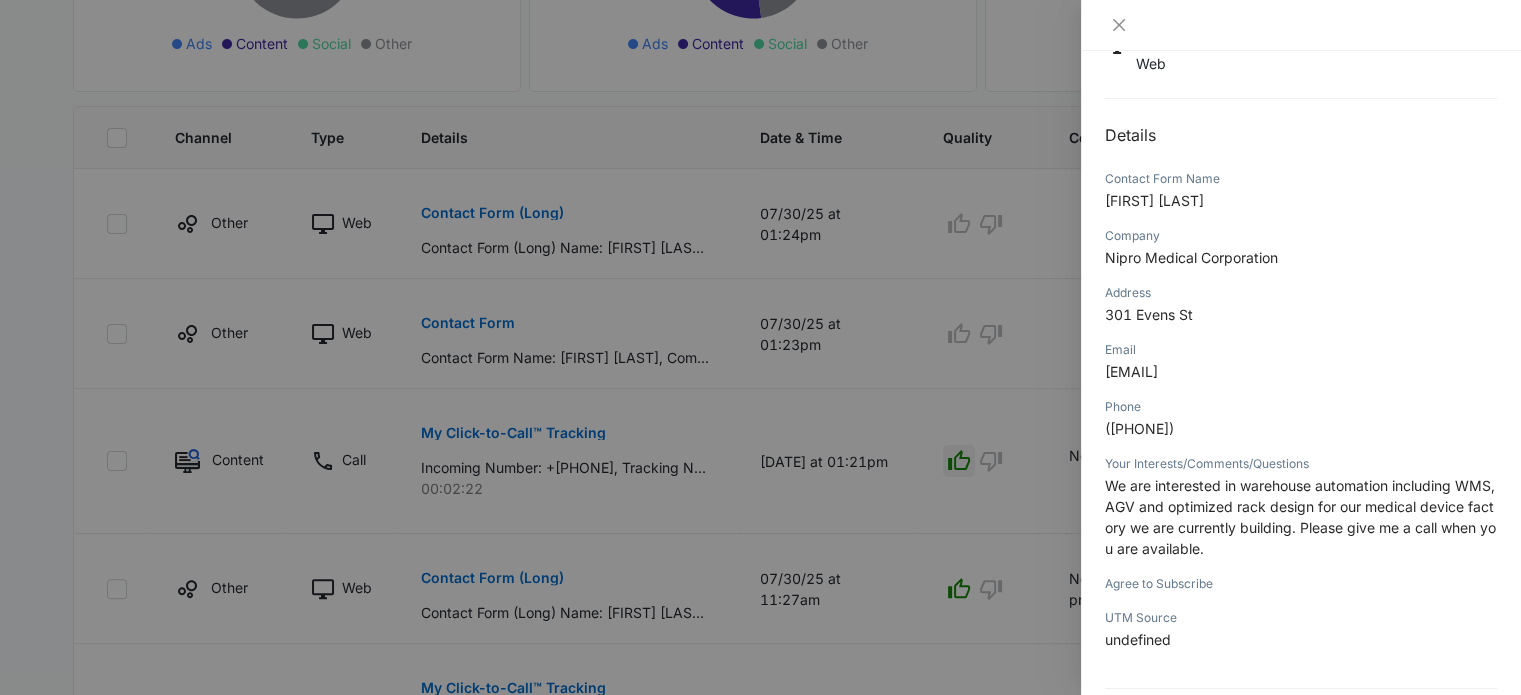 scroll, scrollTop: 156, scrollLeft: 0, axis: vertical 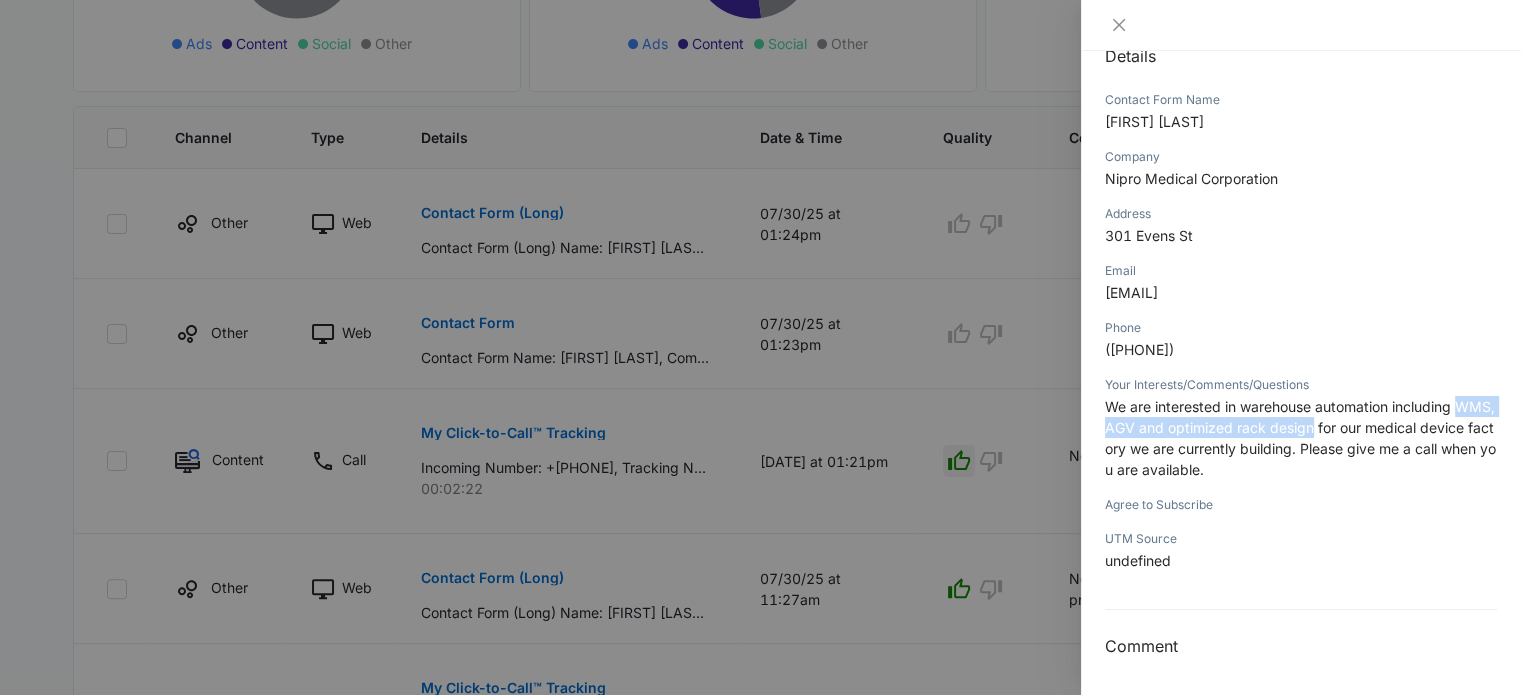 drag, startPoint x: 1460, startPoint y: 406, endPoint x: 1336, endPoint y: 431, distance: 126.495056 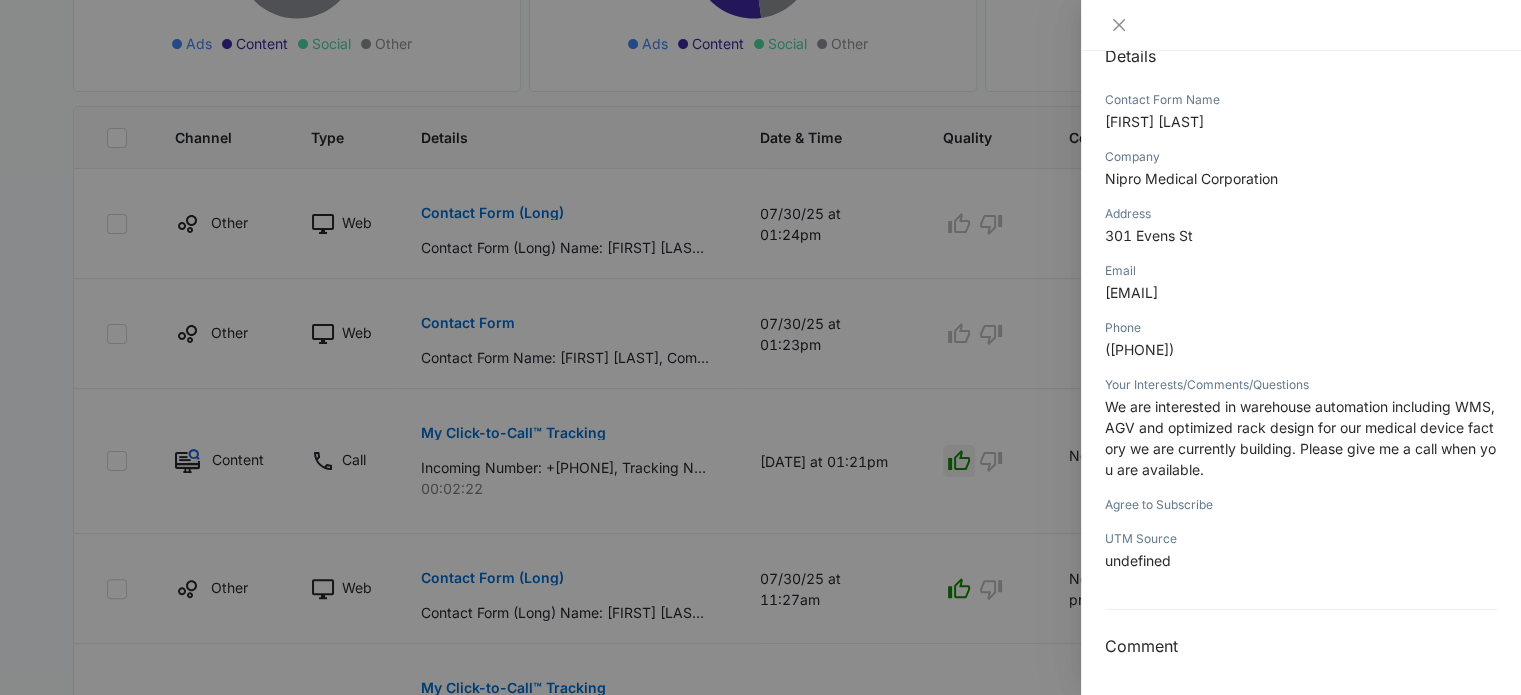 click at bounding box center (760, 347) 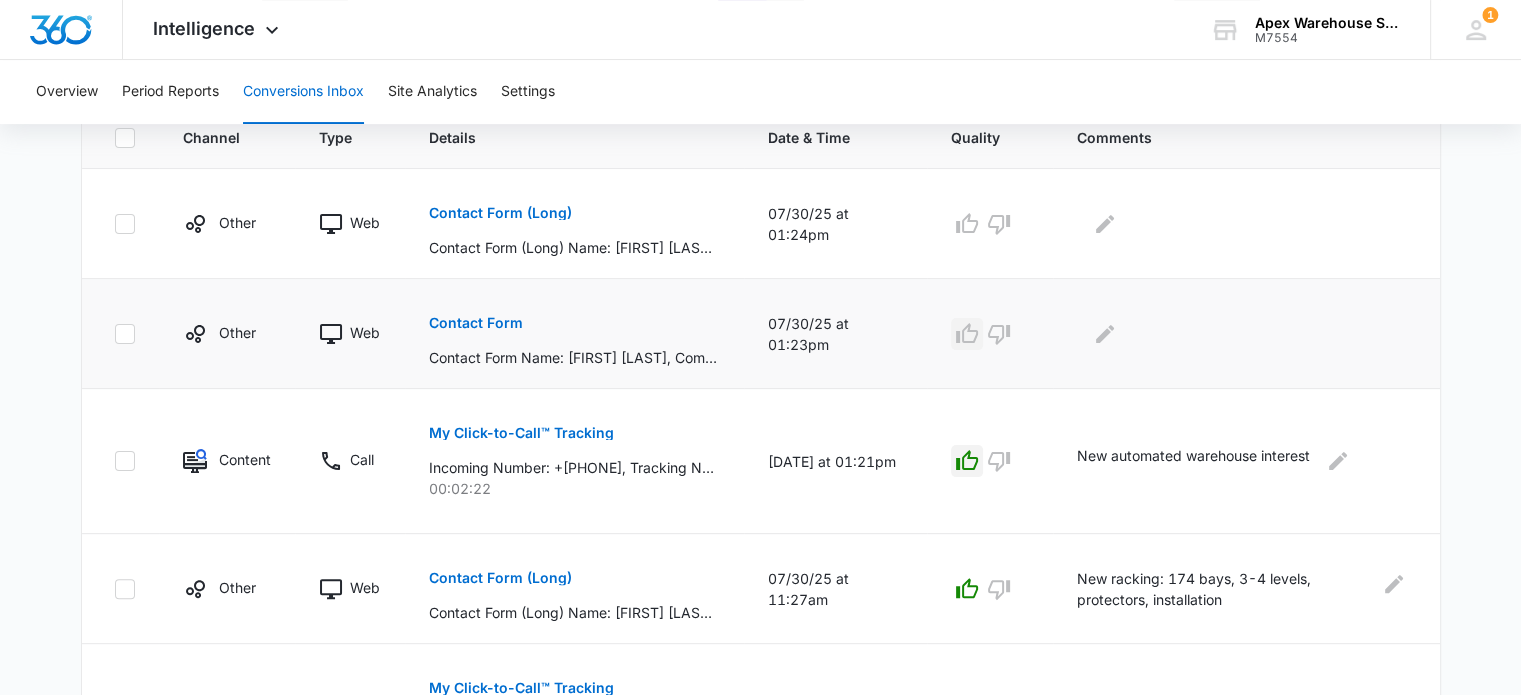 click 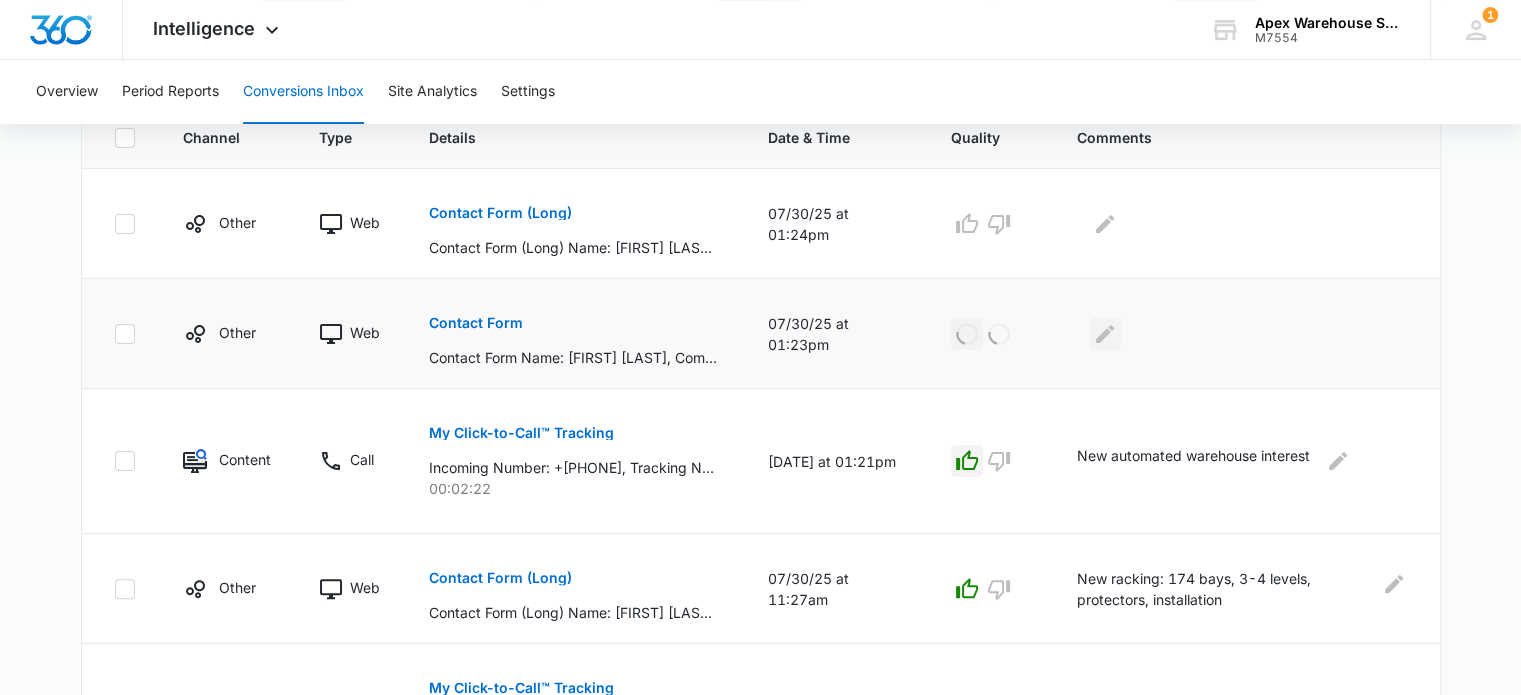 click 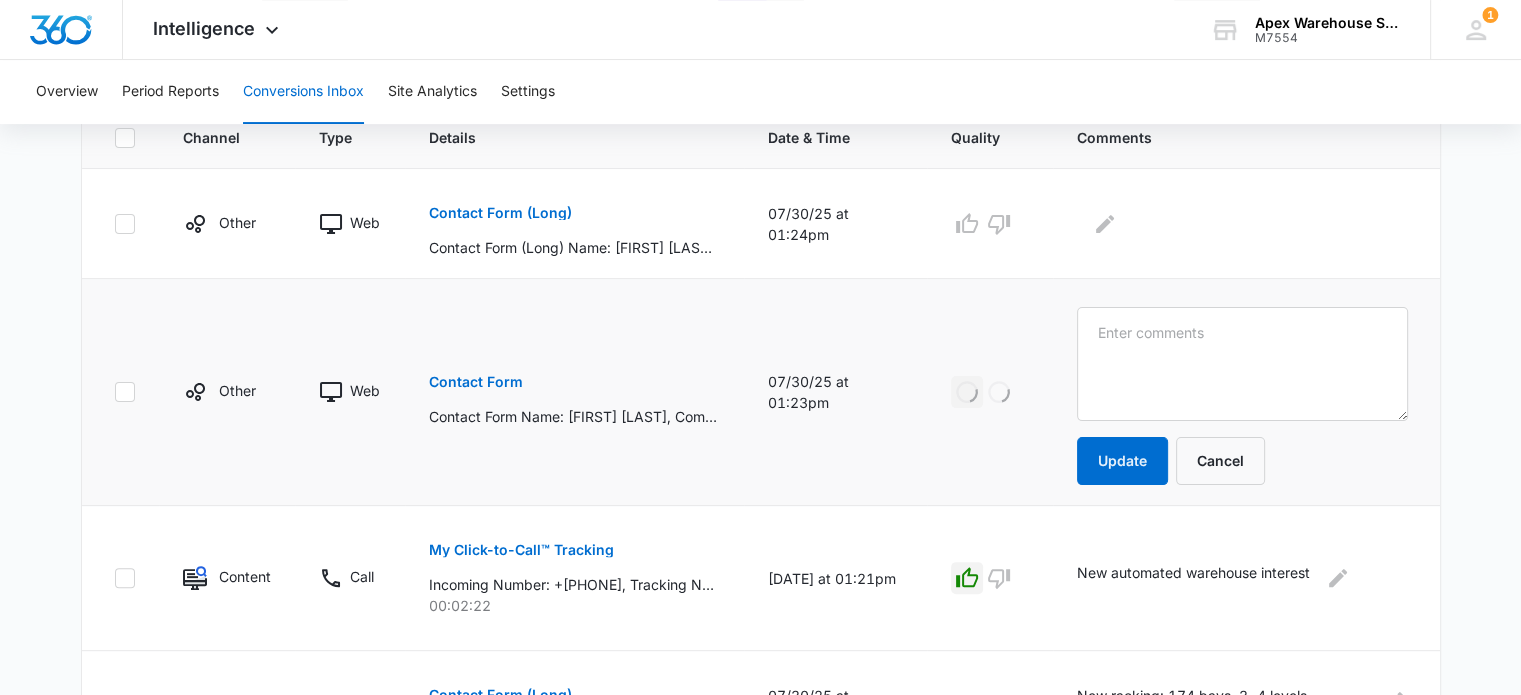click at bounding box center [1242, 364] 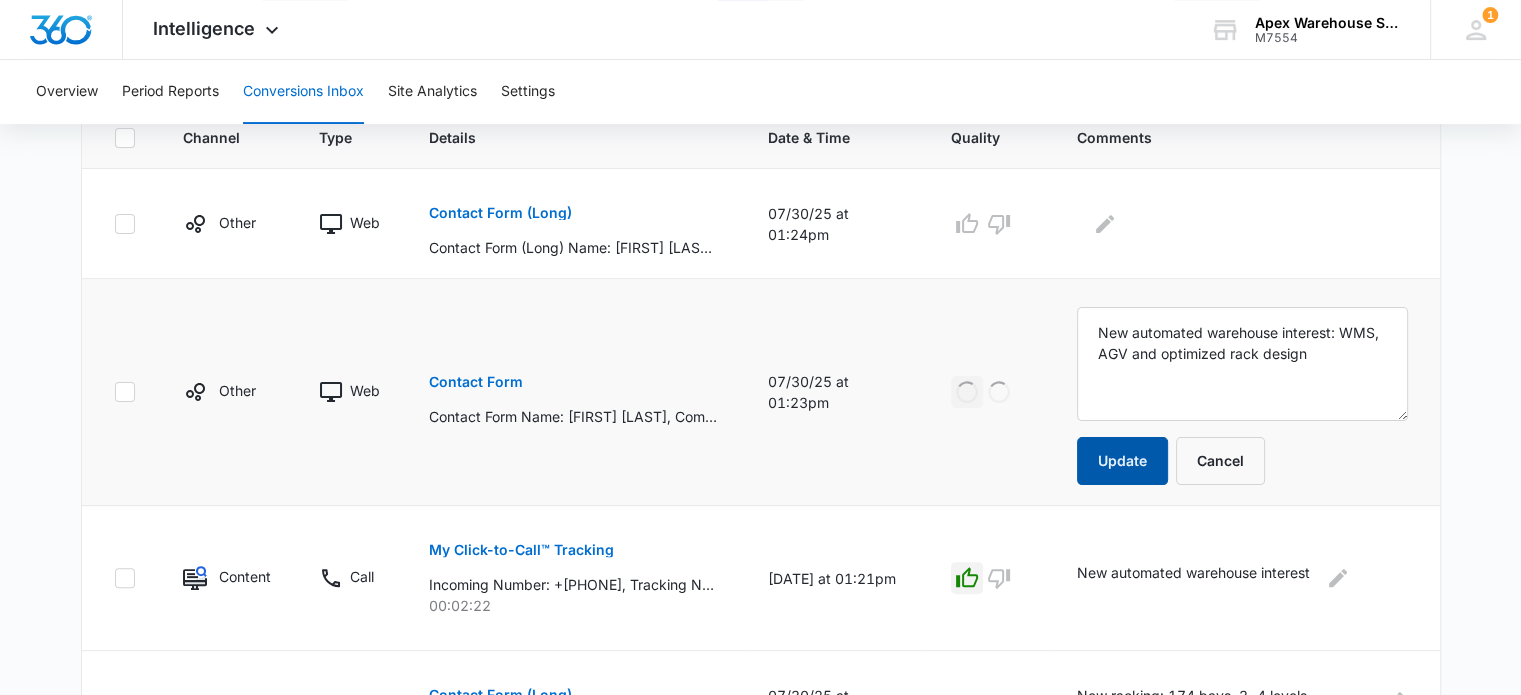 type on "New automated warehouse interest: WMS, AGV and optimized rack design" 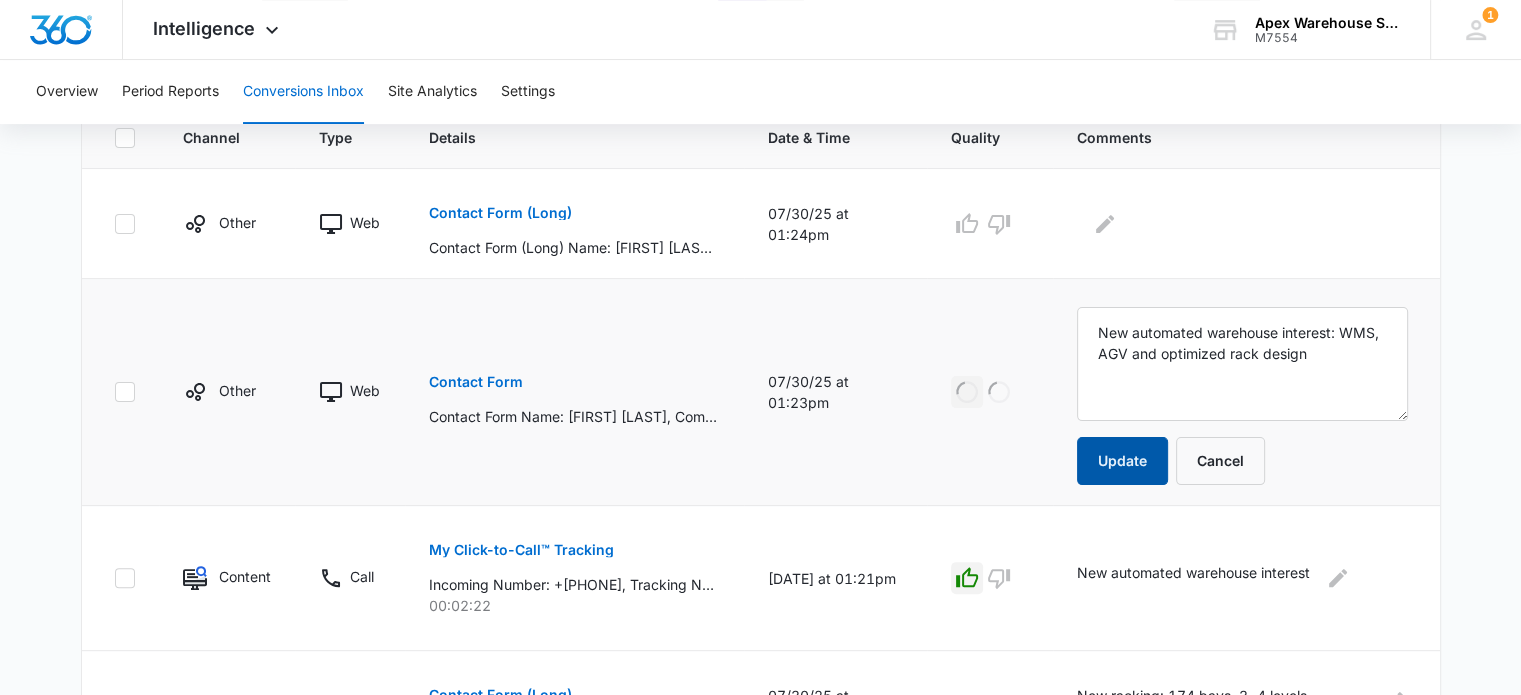 click on "Update" at bounding box center (1122, 461) 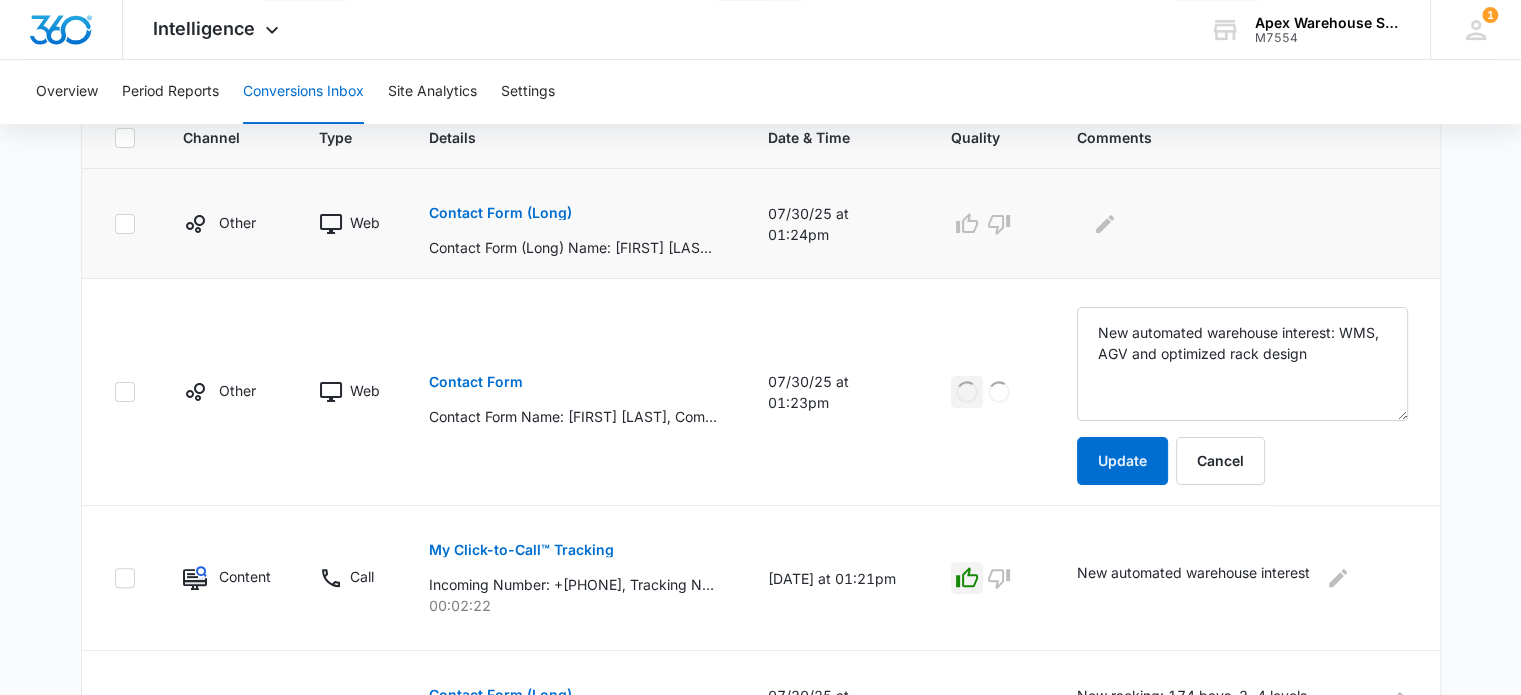 click on "Contact Form (Long)" at bounding box center (500, 213) 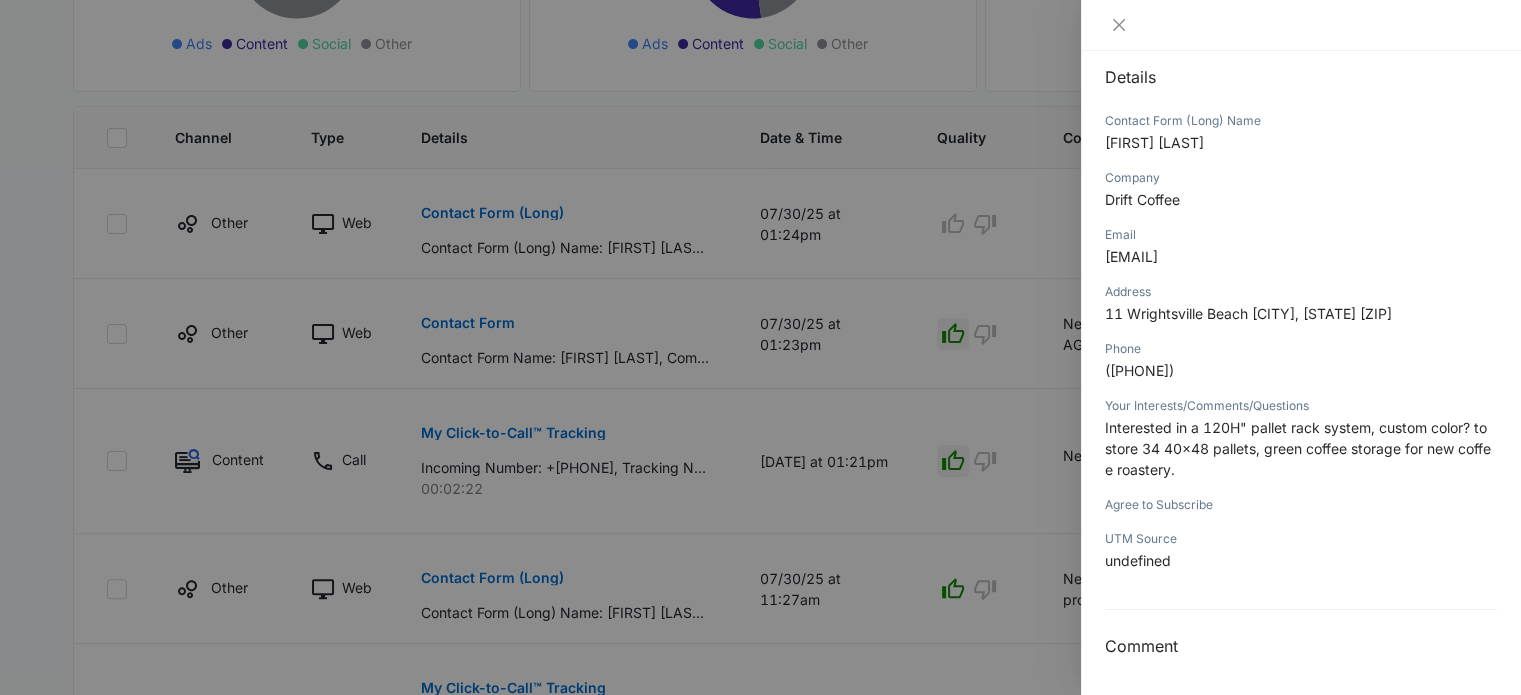 scroll, scrollTop: 216, scrollLeft: 0, axis: vertical 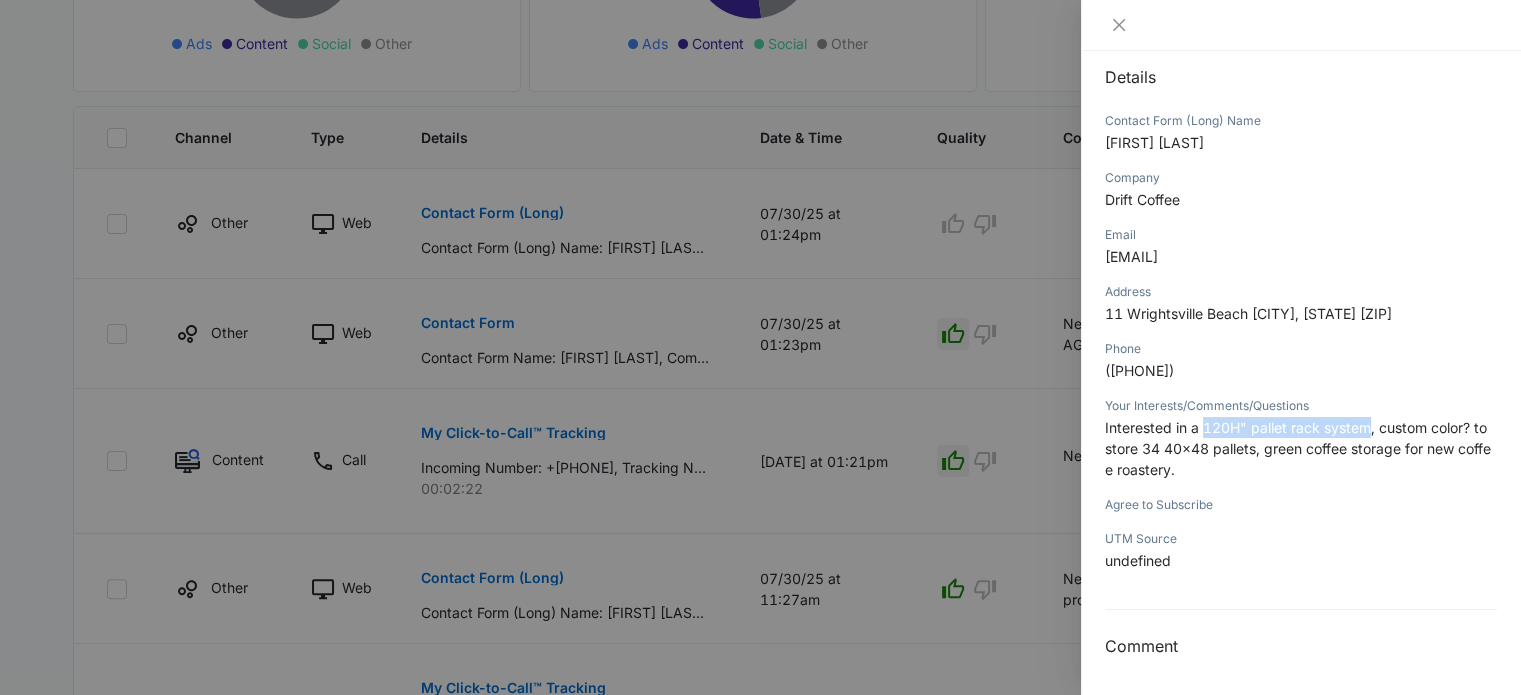 drag, startPoint x: 1201, startPoint y: 431, endPoint x: 1365, endPoint y: 423, distance: 164.195 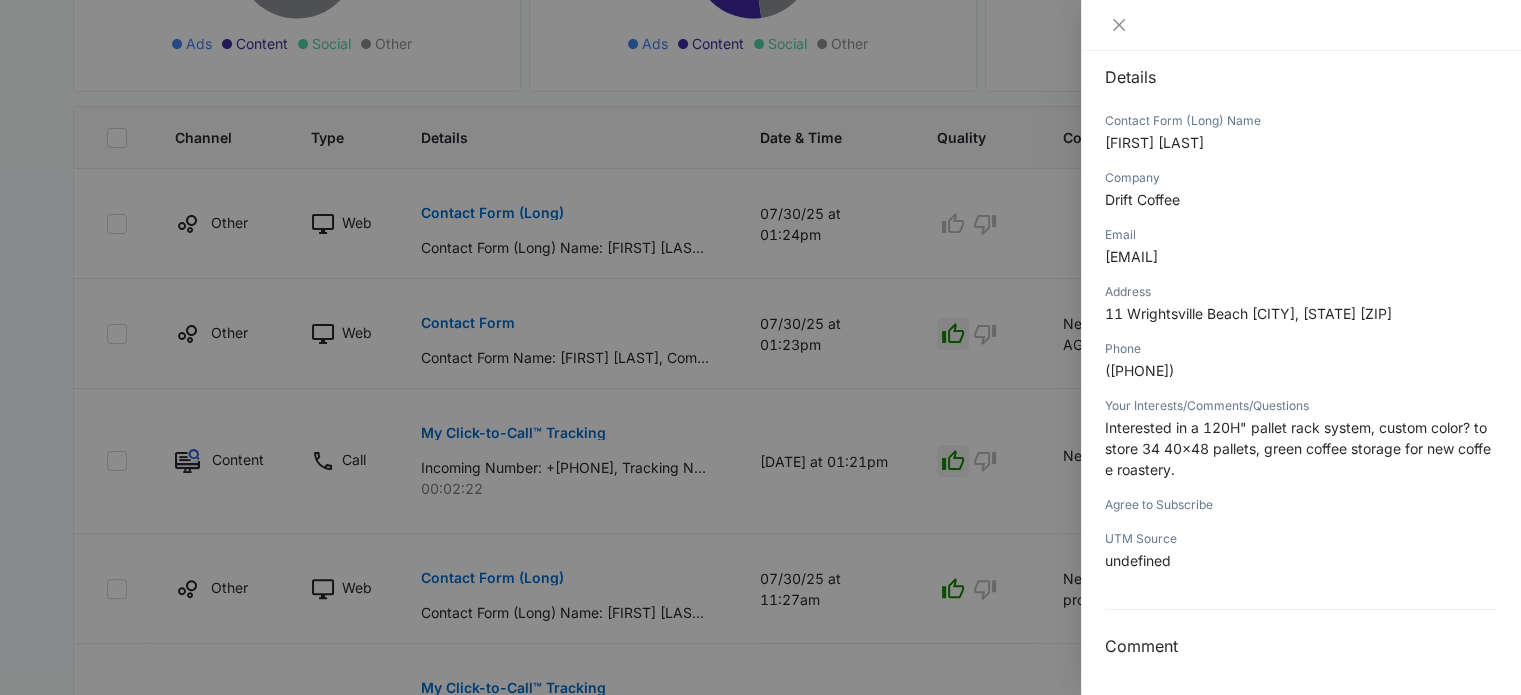 click at bounding box center (760, 347) 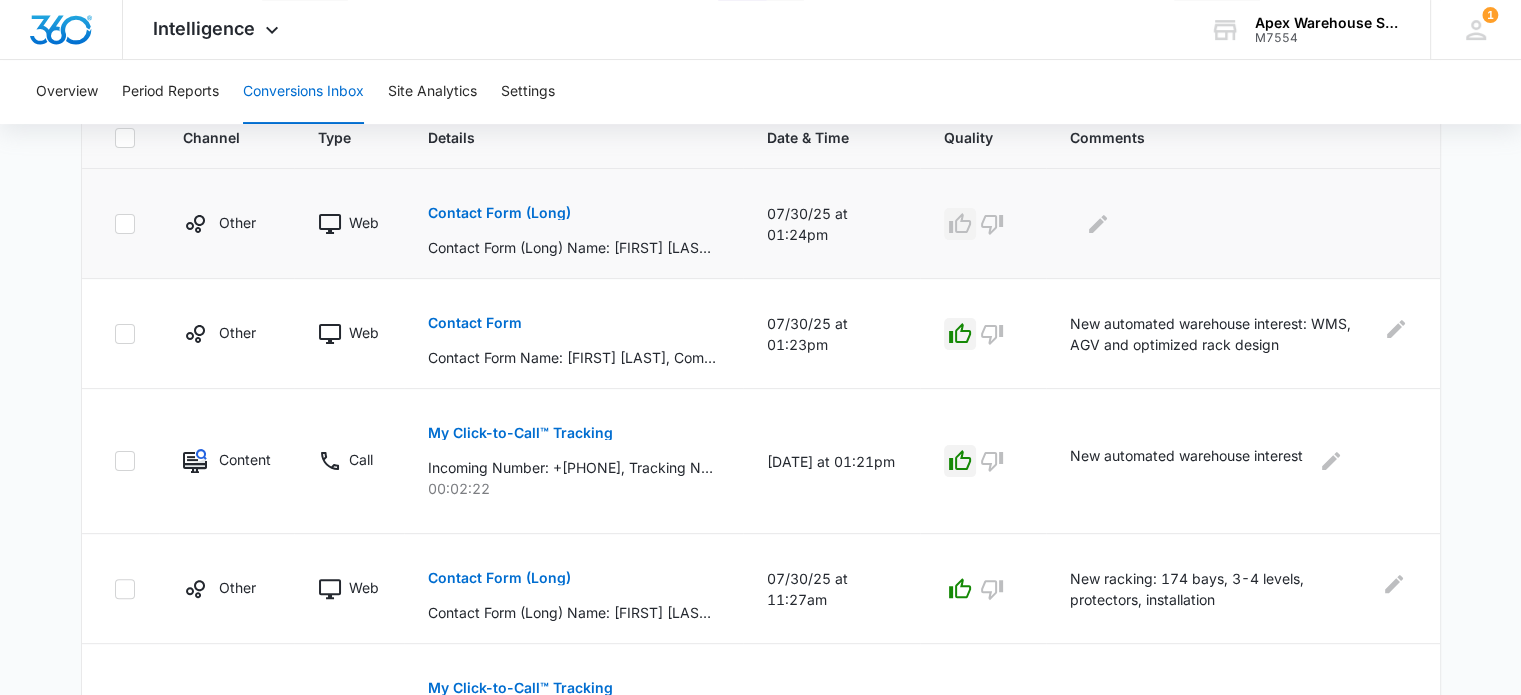 click 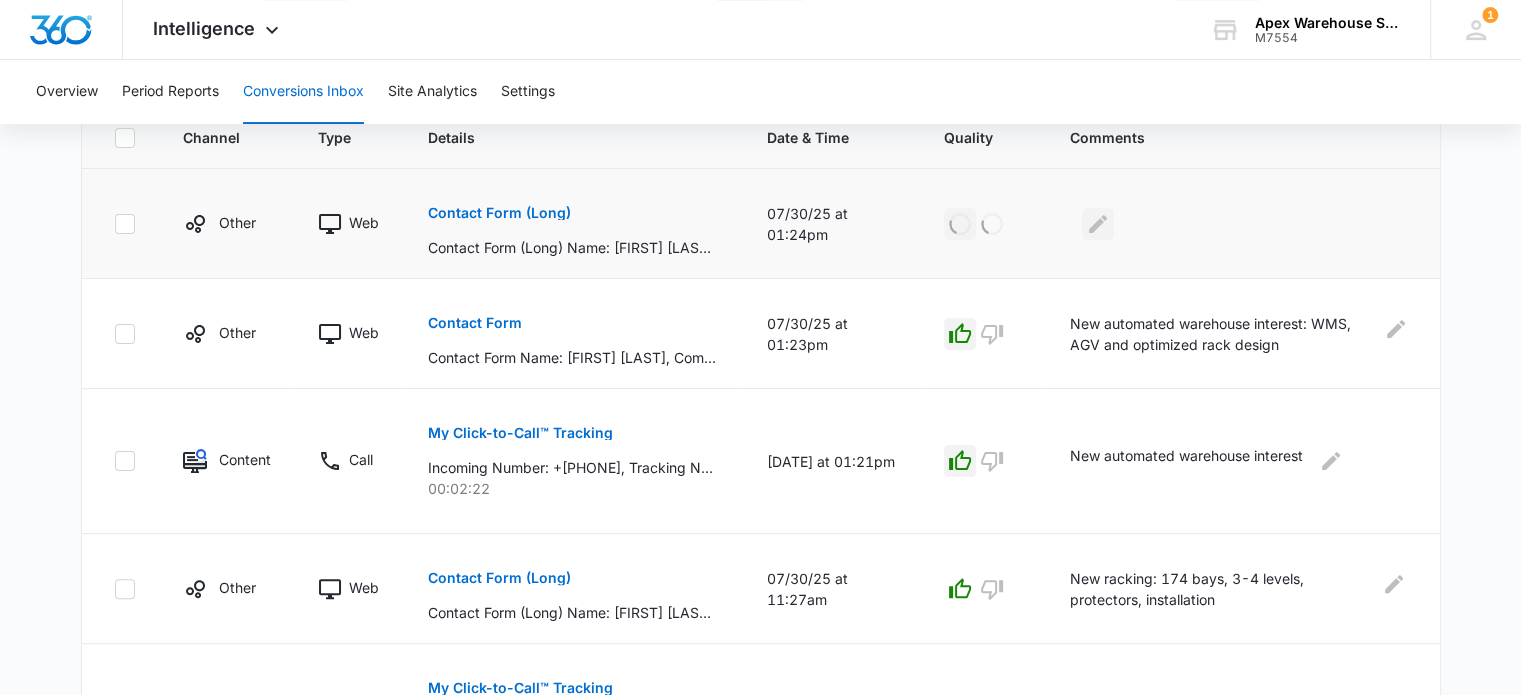 click 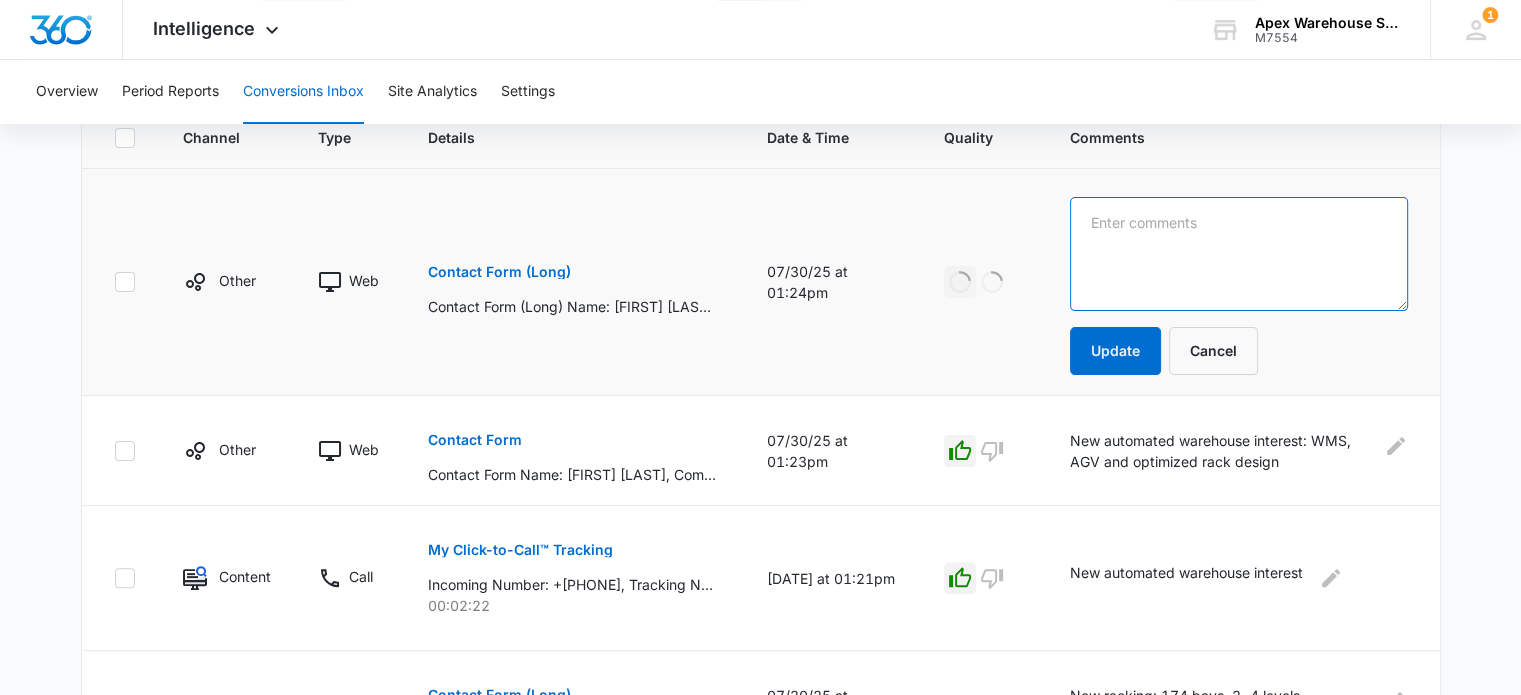 click at bounding box center (1238, 254) 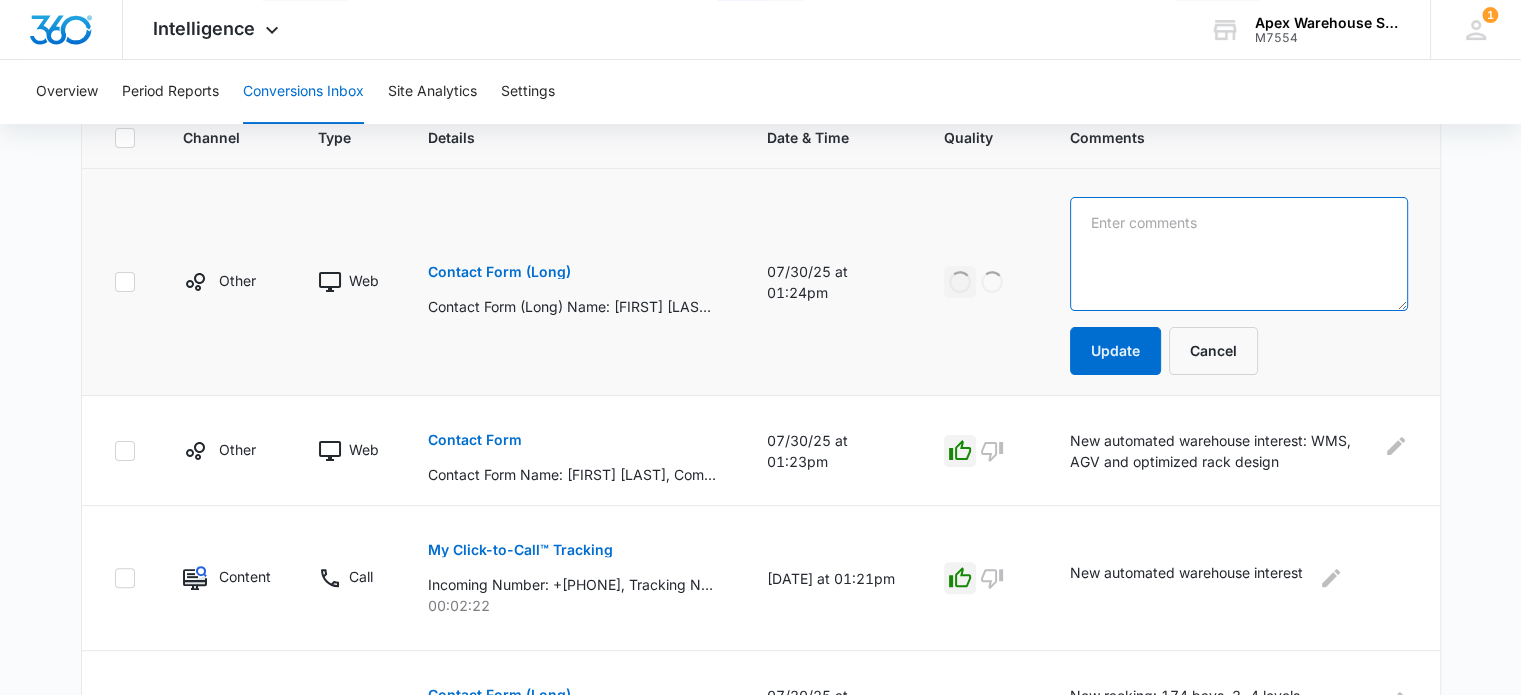paste on "120H" pallet rack system" 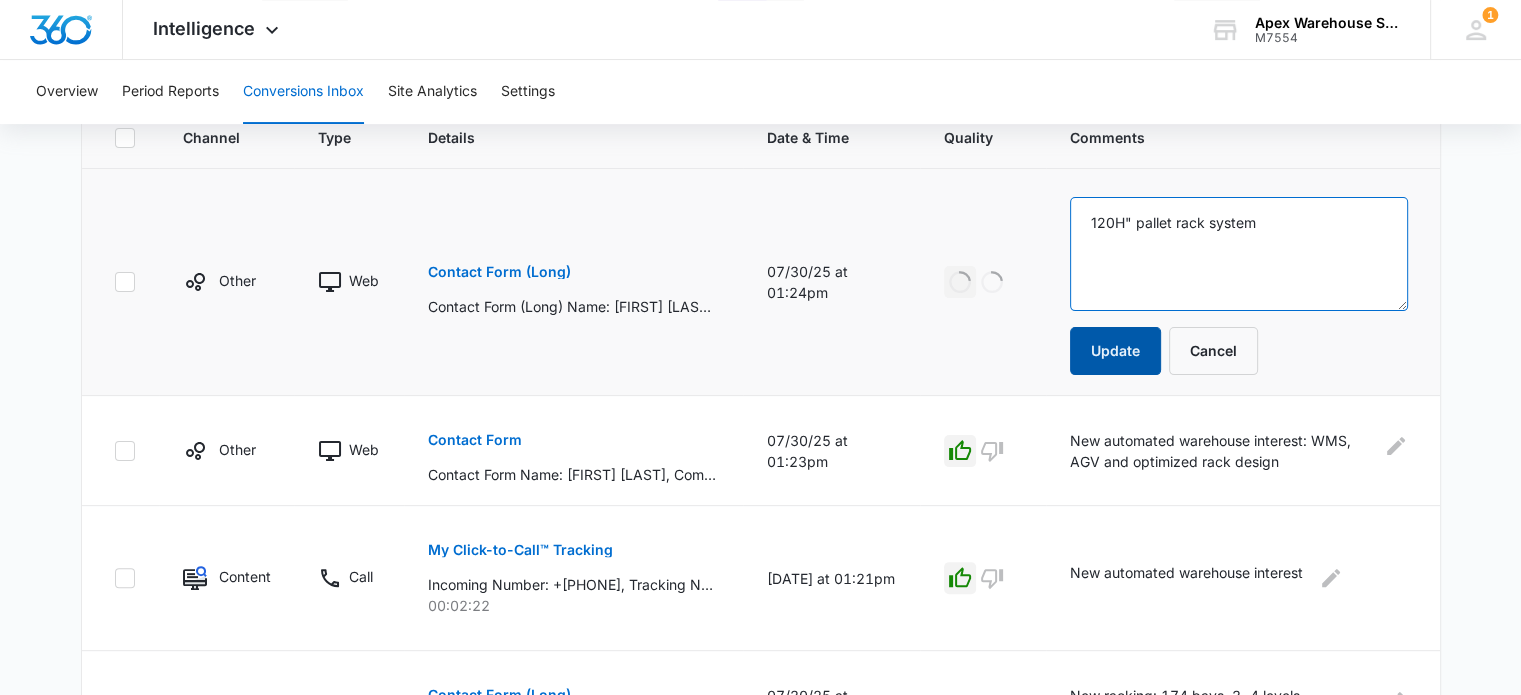 type on "120H" pallet rack system" 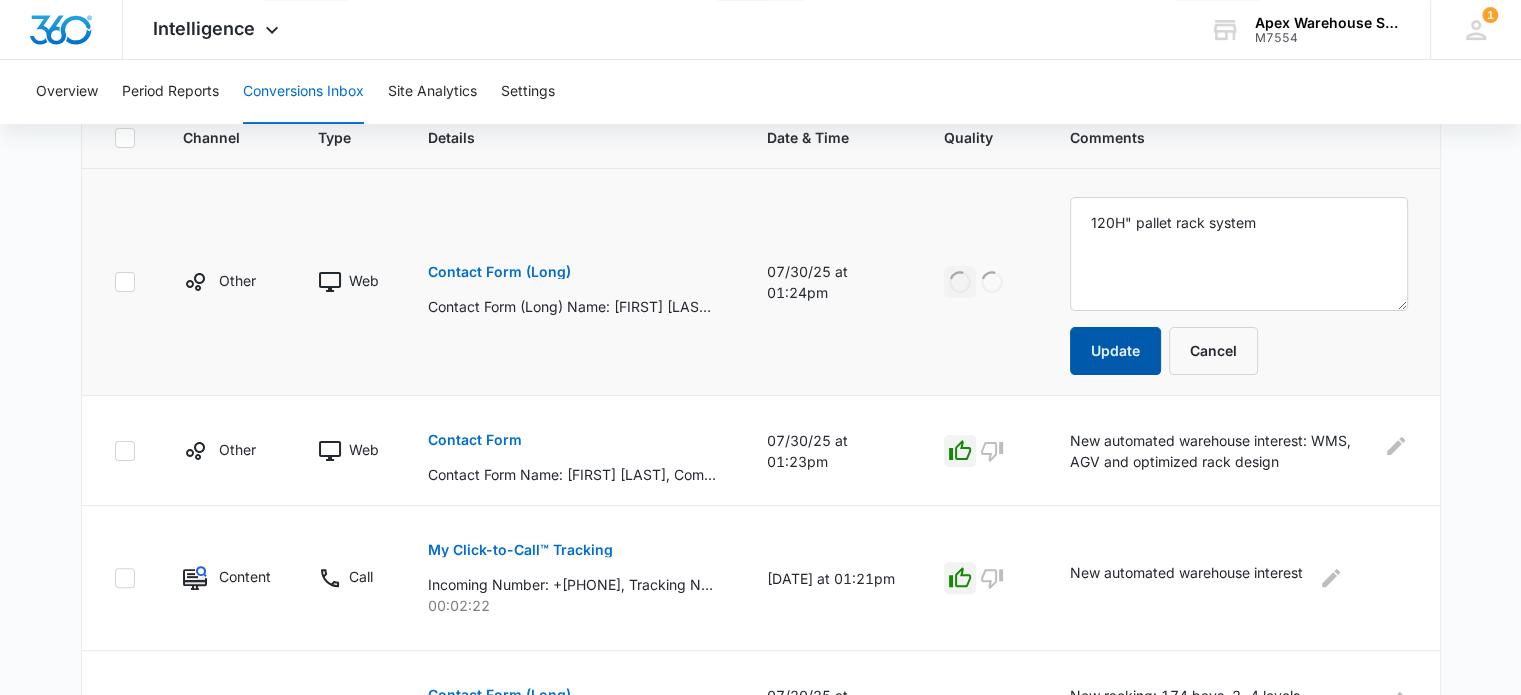 click on "Update" at bounding box center [1115, 351] 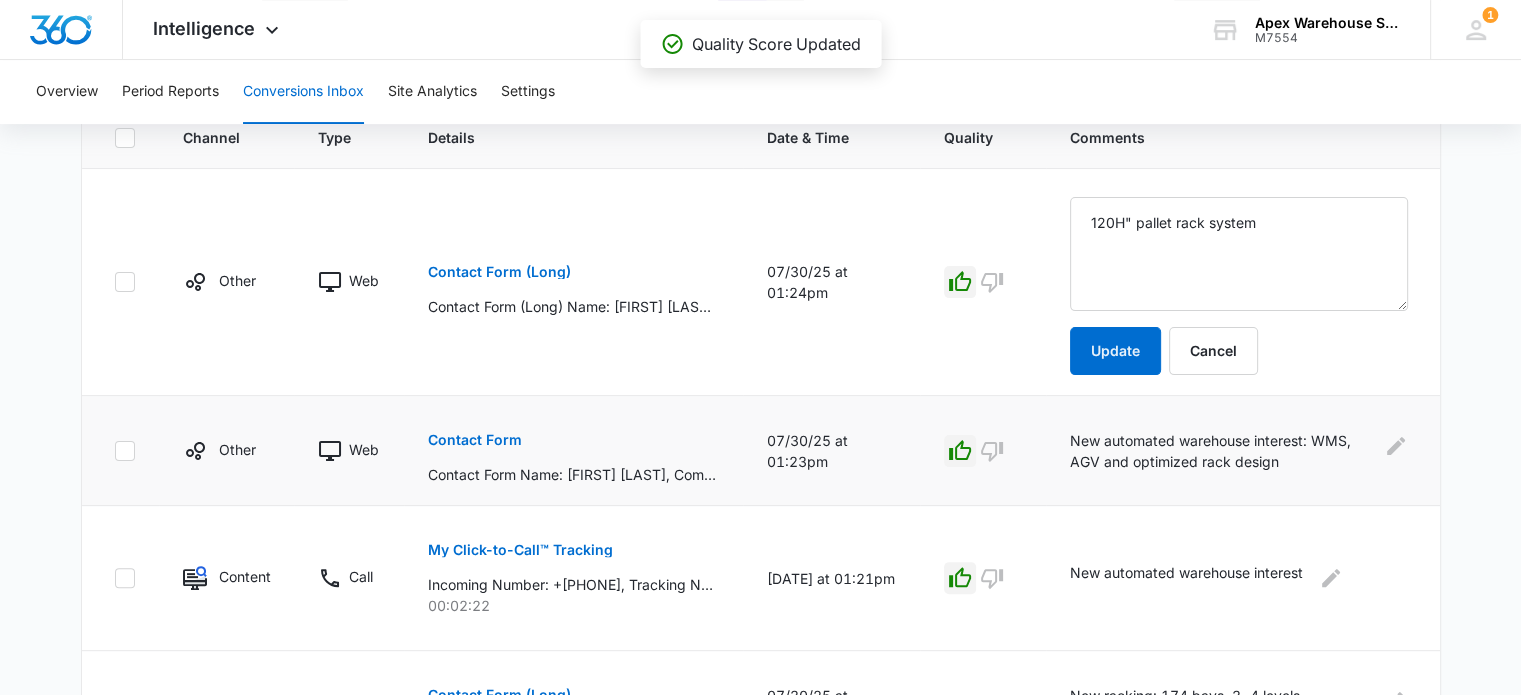 click on "07/30/25 at 01:23pm" at bounding box center [831, 451] 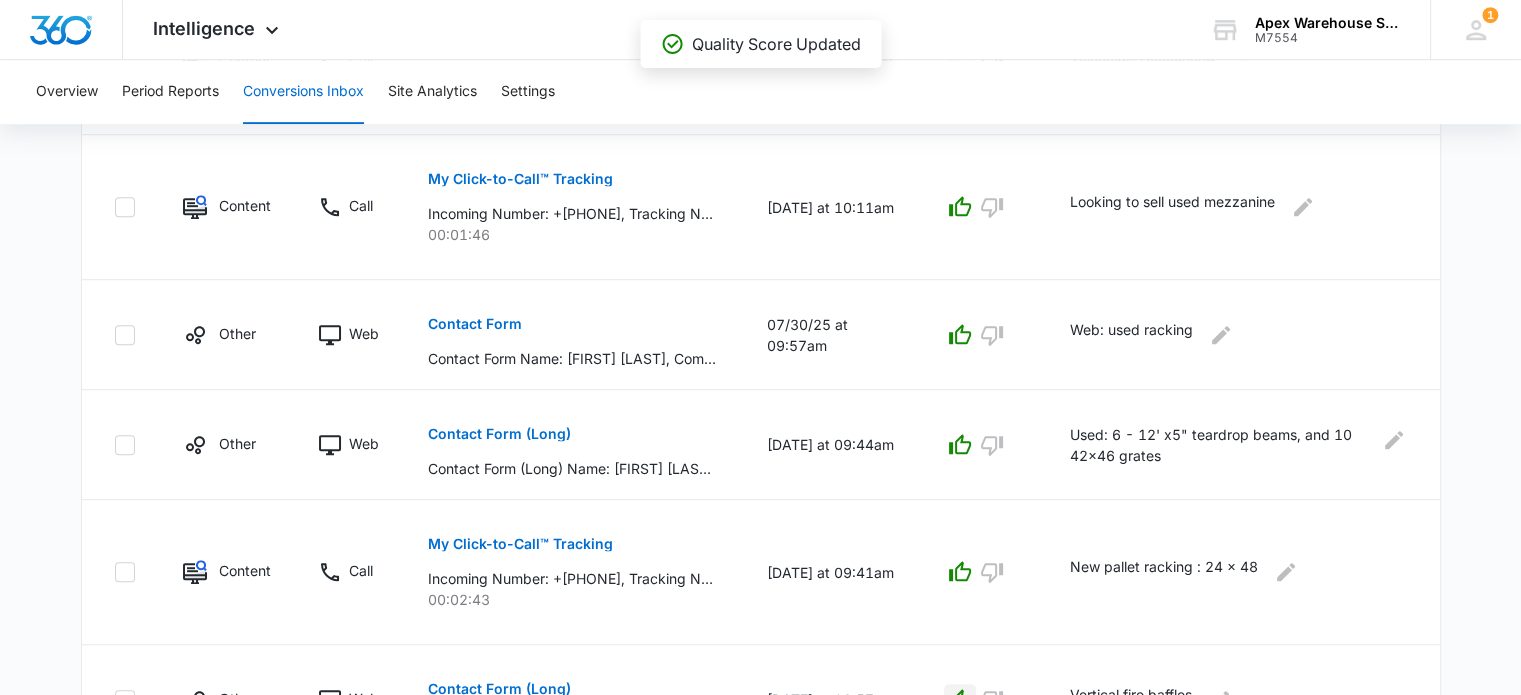 scroll, scrollTop: 1234, scrollLeft: 0, axis: vertical 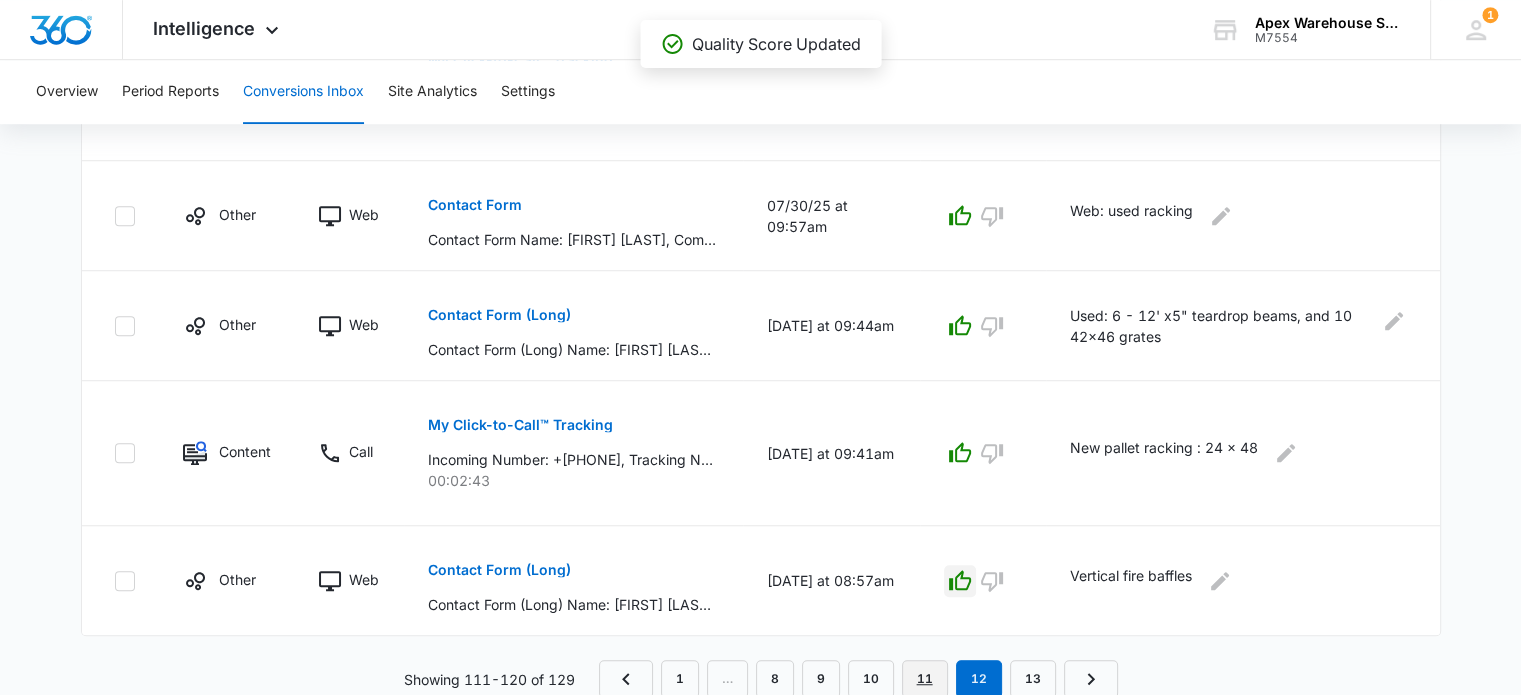 click on "11" at bounding box center [925, 679] 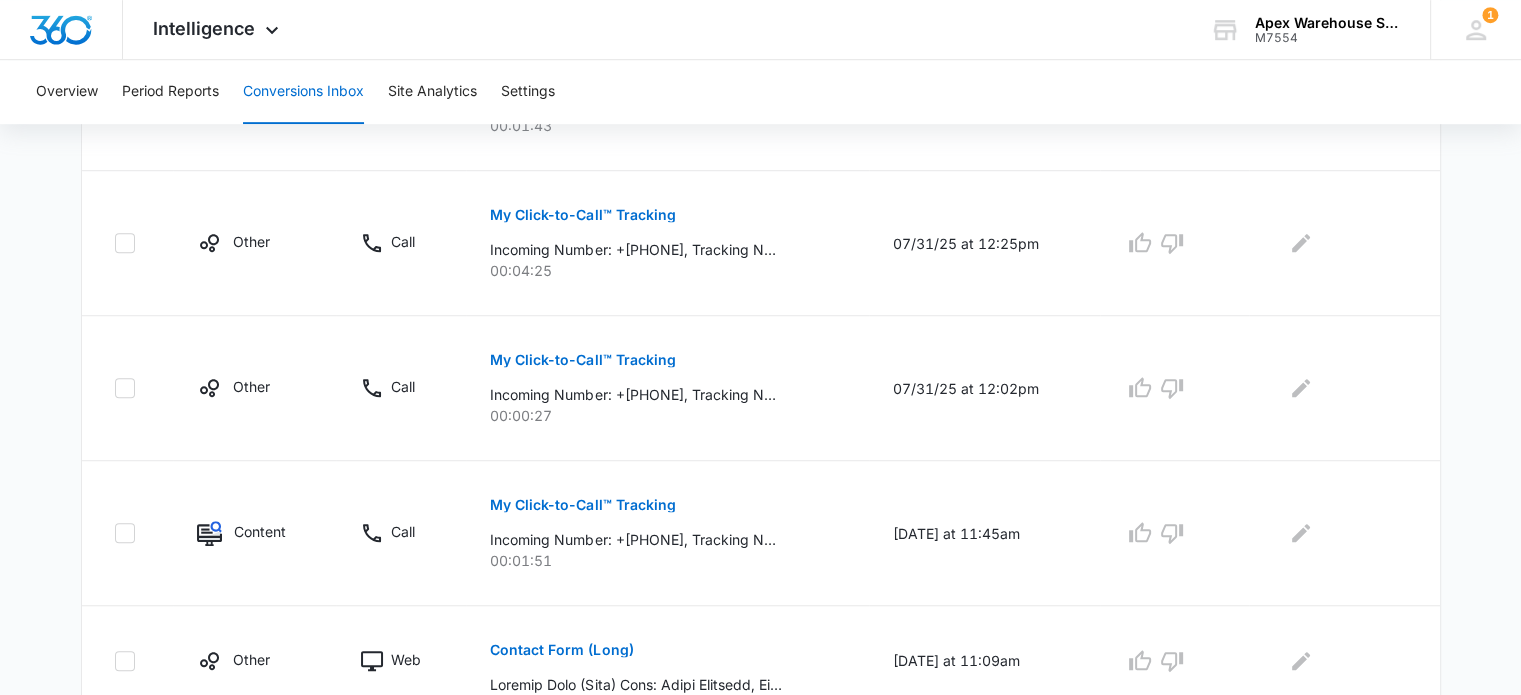 scroll, scrollTop: 1374, scrollLeft: 0, axis: vertical 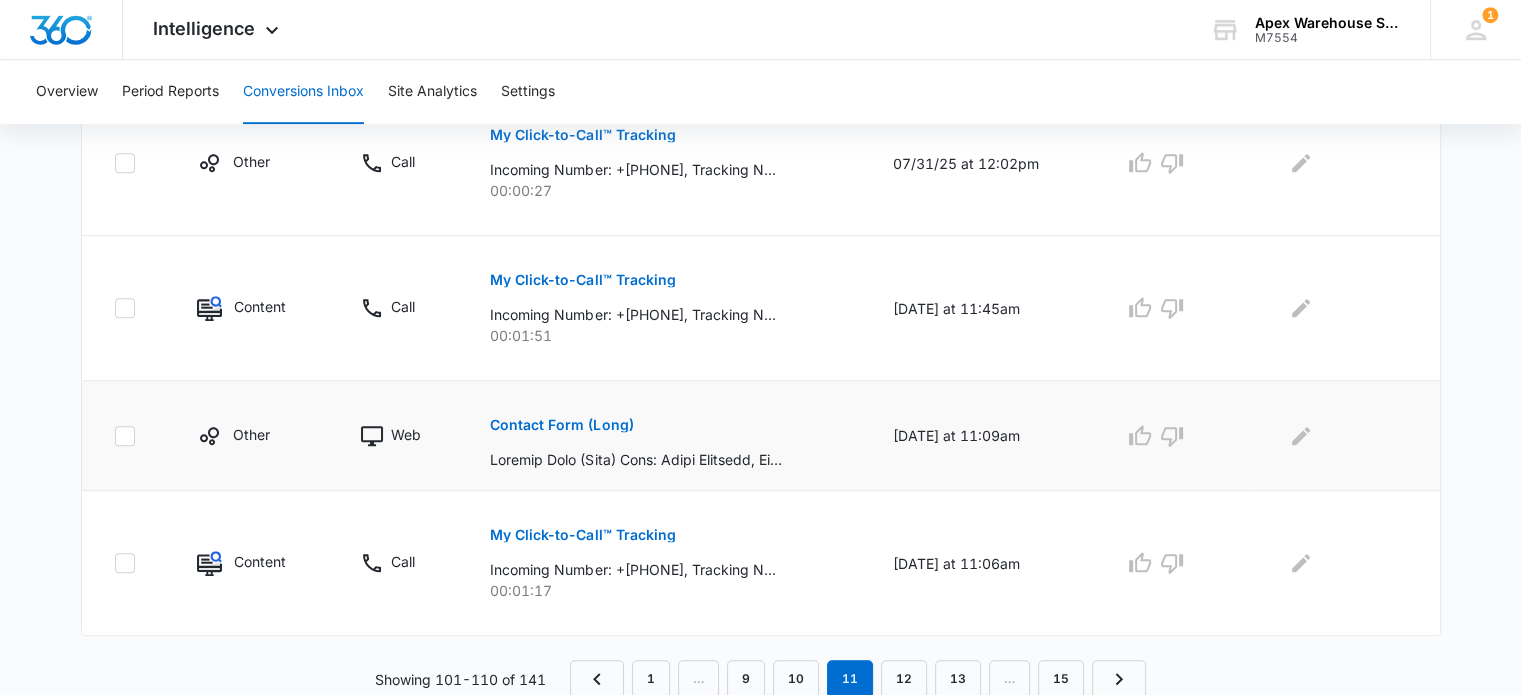 click on "Contact Form (Long)" at bounding box center (561, 425) 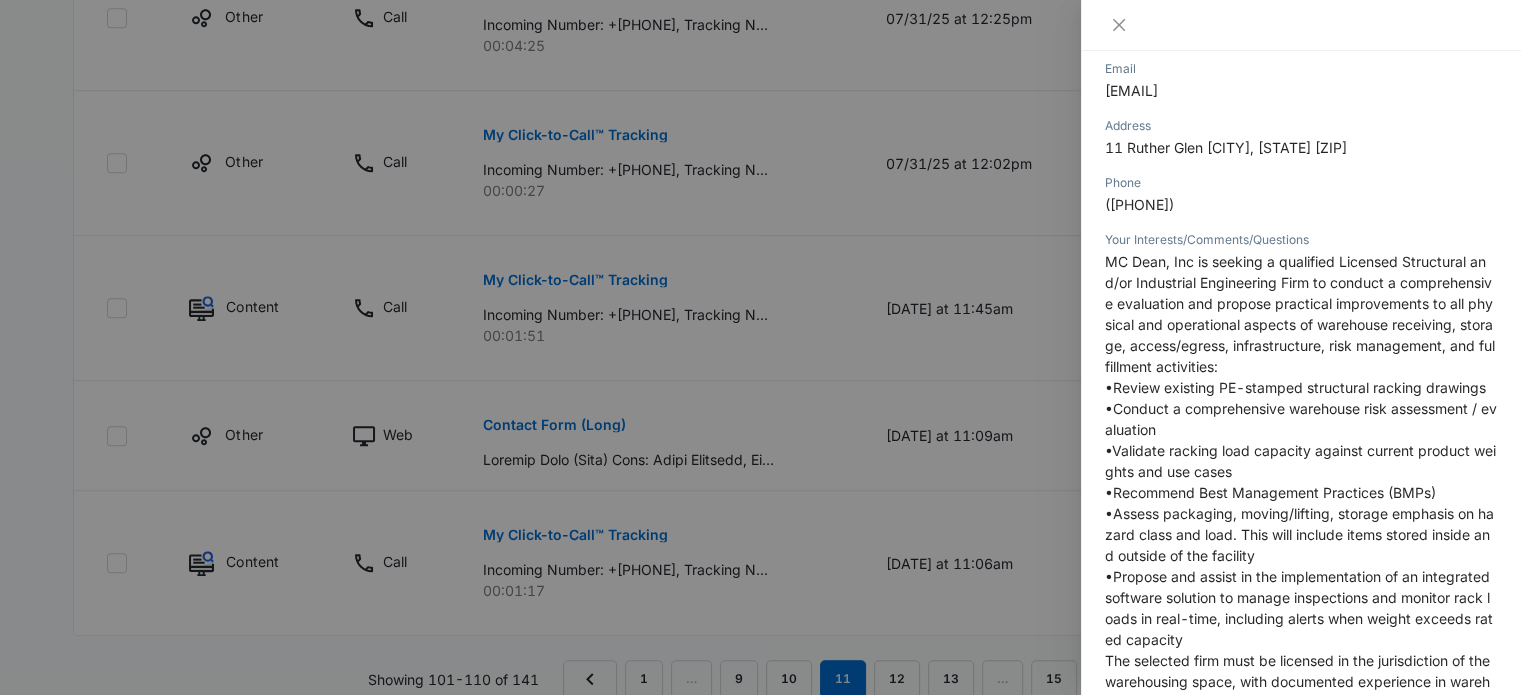scroll, scrollTop: 402, scrollLeft: 0, axis: vertical 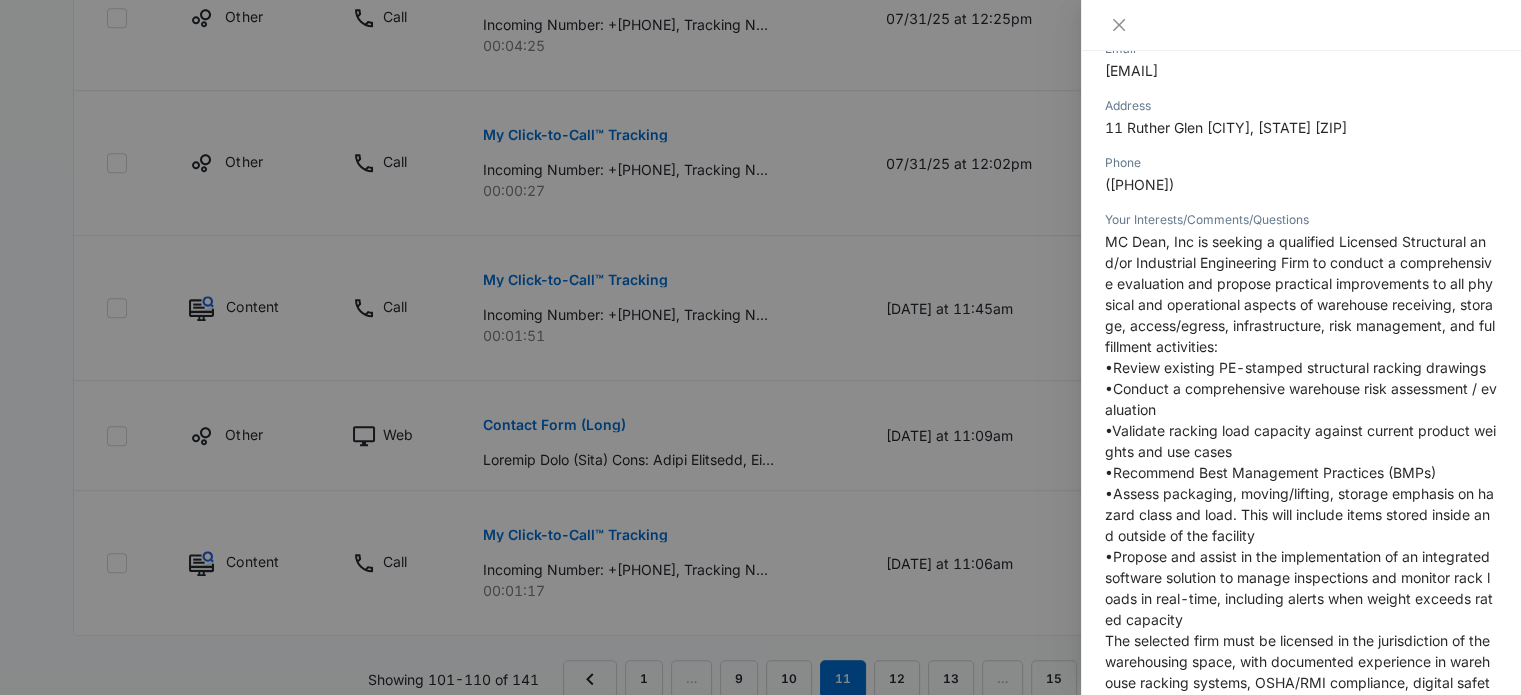click on "MC Dean, Inc is seeking a qualified Licensed Structural and/or Industrial Engineering Firm to conduct a comprehensive evaluation and propose practical improvements to all physical and operational aspects of warehouse receiving, storage, access/egress, infrastructure, risk management, and fulfillment activities:" at bounding box center [1300, 294] 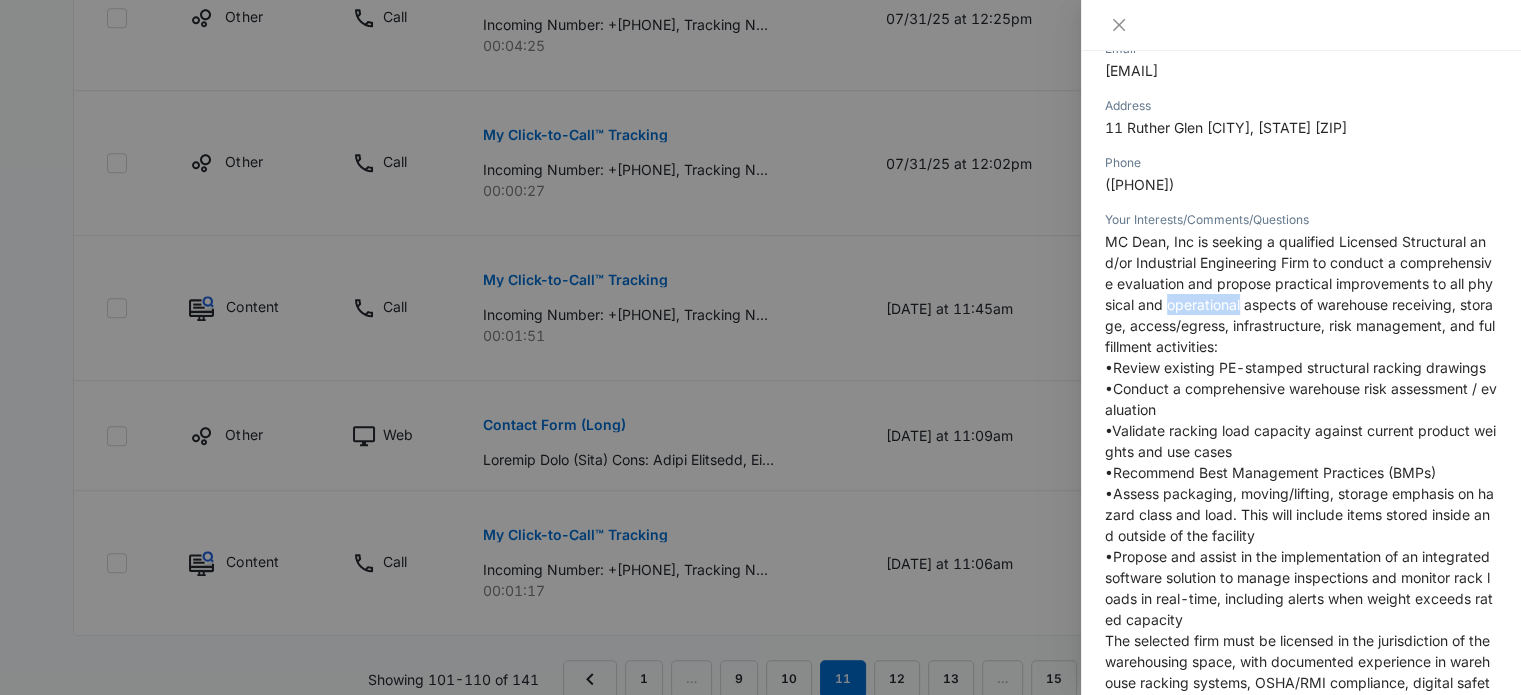 click on "MC Dean, Inc is seeking a qualified Licensed Structural and/or Industrial Engineering Firm to conduct a comprehensive evaluation and propose practical improvements to all physical and operational aspects of warehouse receiving, storage, access/egress, infrastructure, risk management, and fulfillment activities:" at bounding box center (1300, 294) 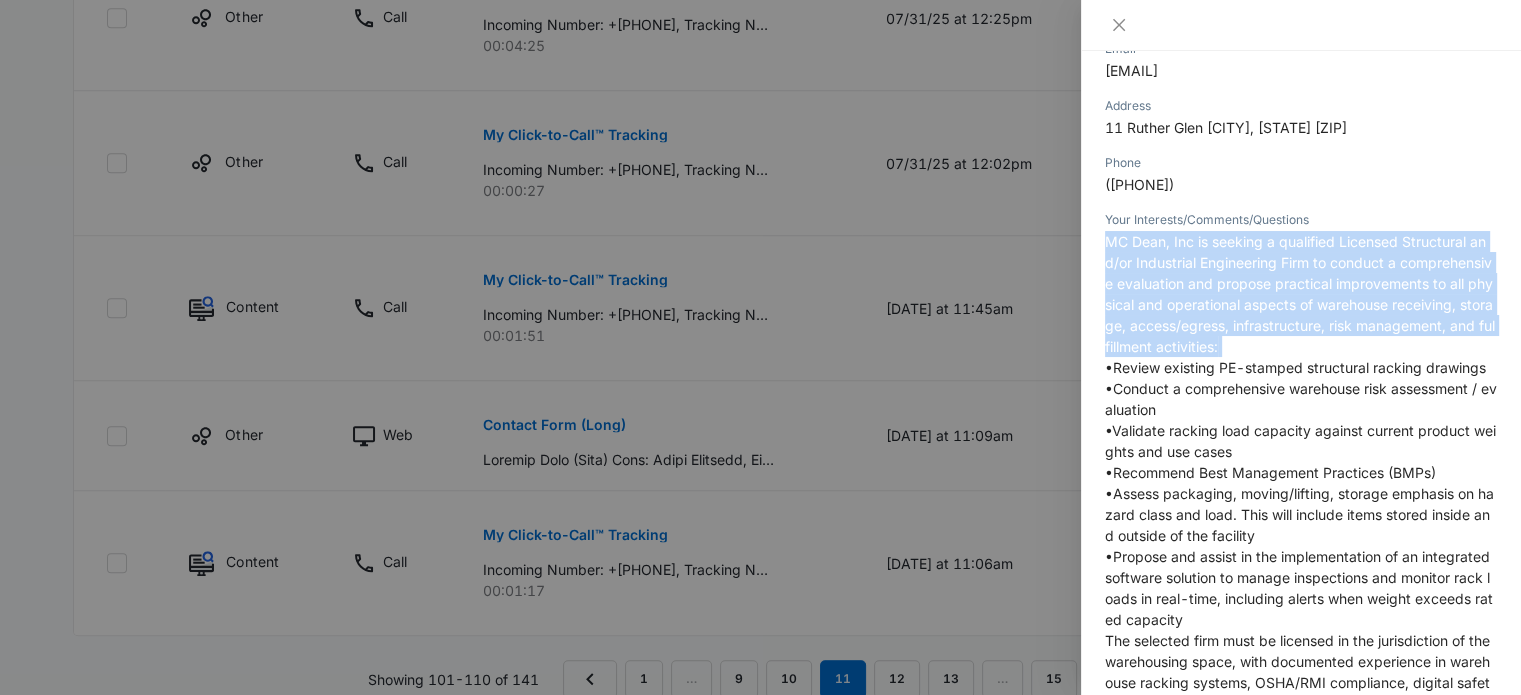 click on "MC Dean, Inc is seeking a qualified Licensed Structural and/or Industrial Engineering Firm to conduct a comprehensive evaluation and propose practical improvements to all physical and operational aspects of warehouse receiving, storage, access/egress, infrastructure, risk management, and fulfillment activities:" at bounding box center [1300, 294] 